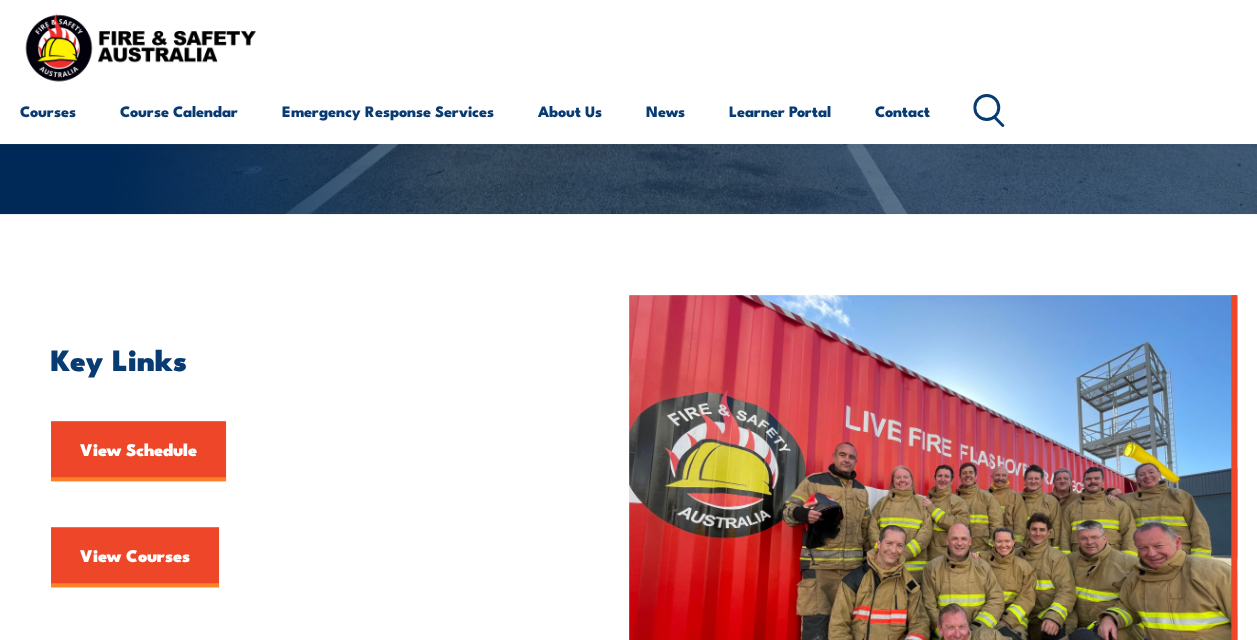 scroll, scrollTop: 0, scrollLeft: 0, axis: both 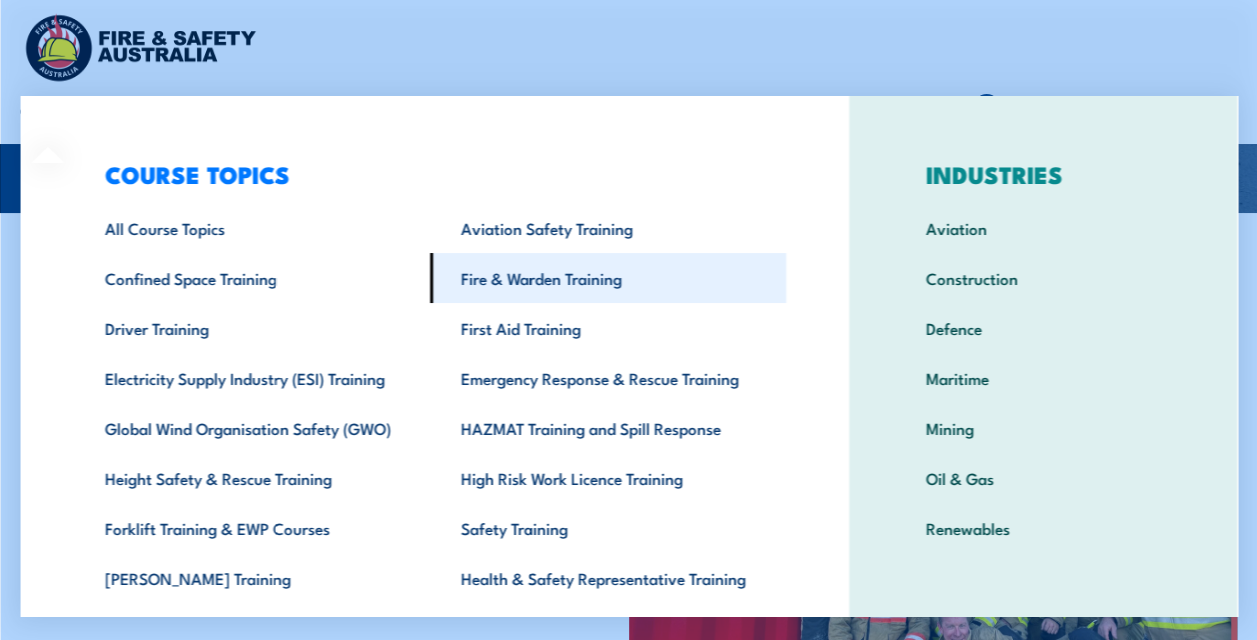 click on "Fire & Warden Training" at bounding box center [607, 278] 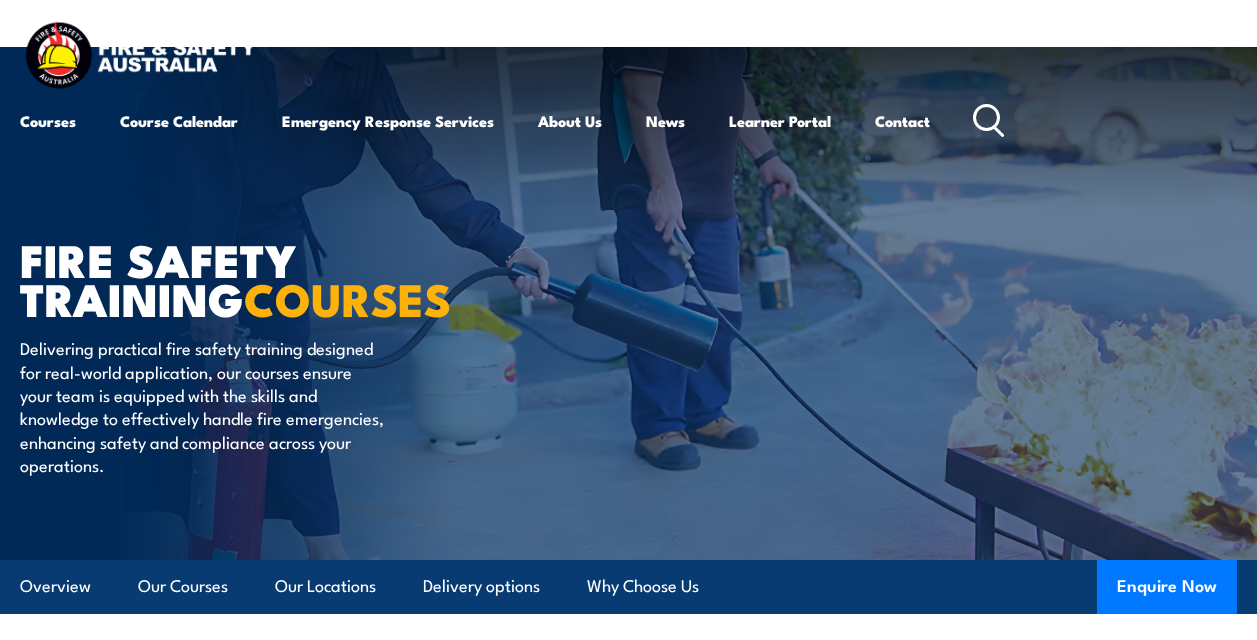 scroll, scrollTop: 0, scrollLeft: 0, axis: both 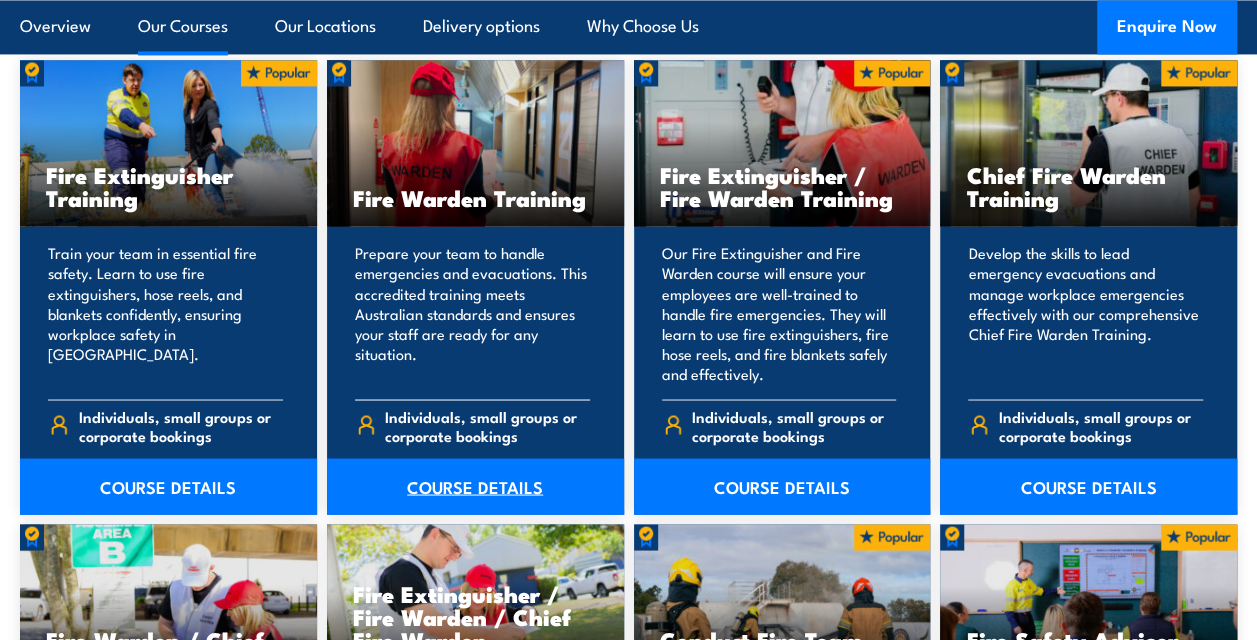 click on "COURSE DETAILS" at bounding box center (475, 486) 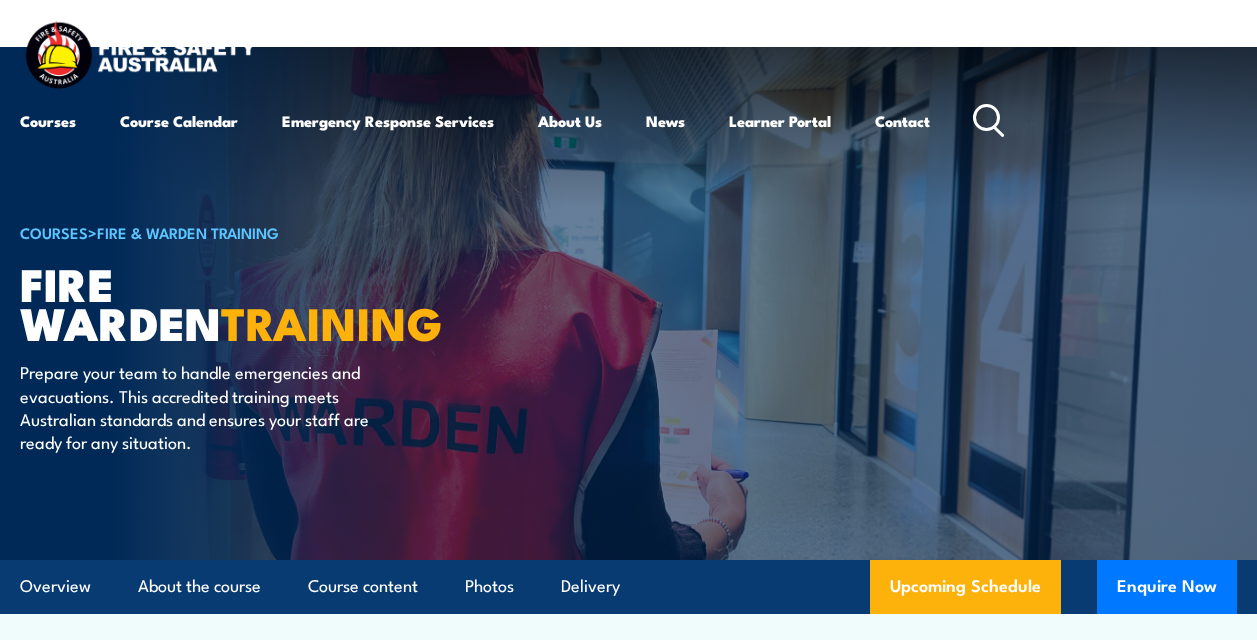scroll, scrollTop: 0, scrollLeft: 0, axis: both 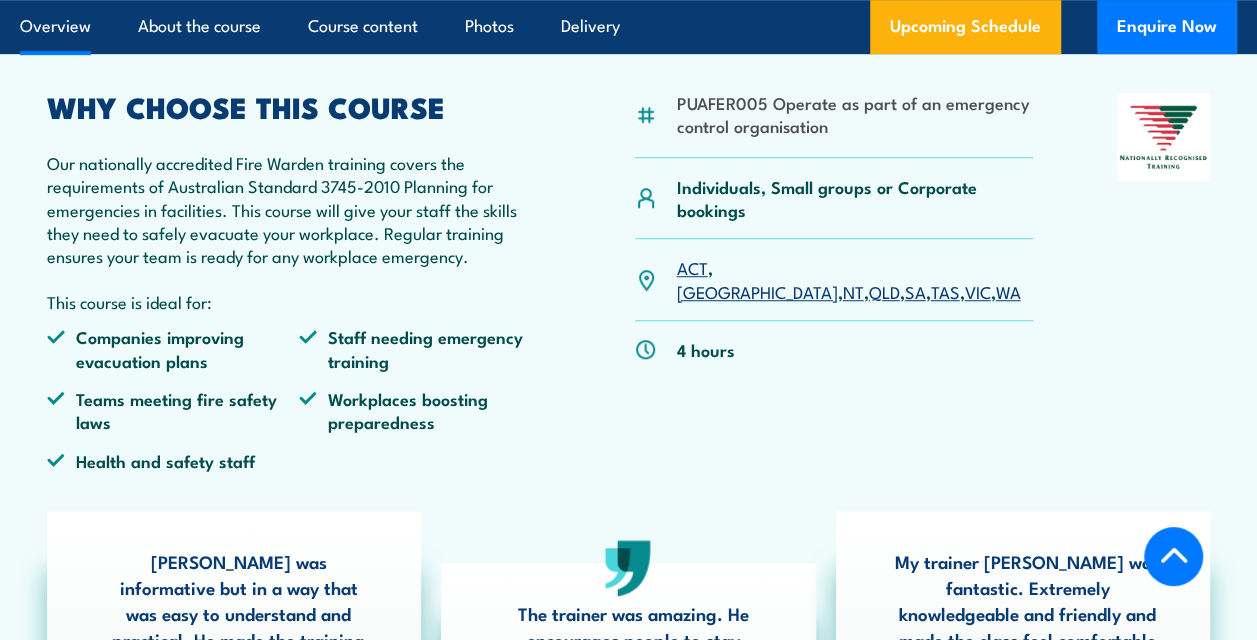 click on "VIC" at bounding box center [977, 291] 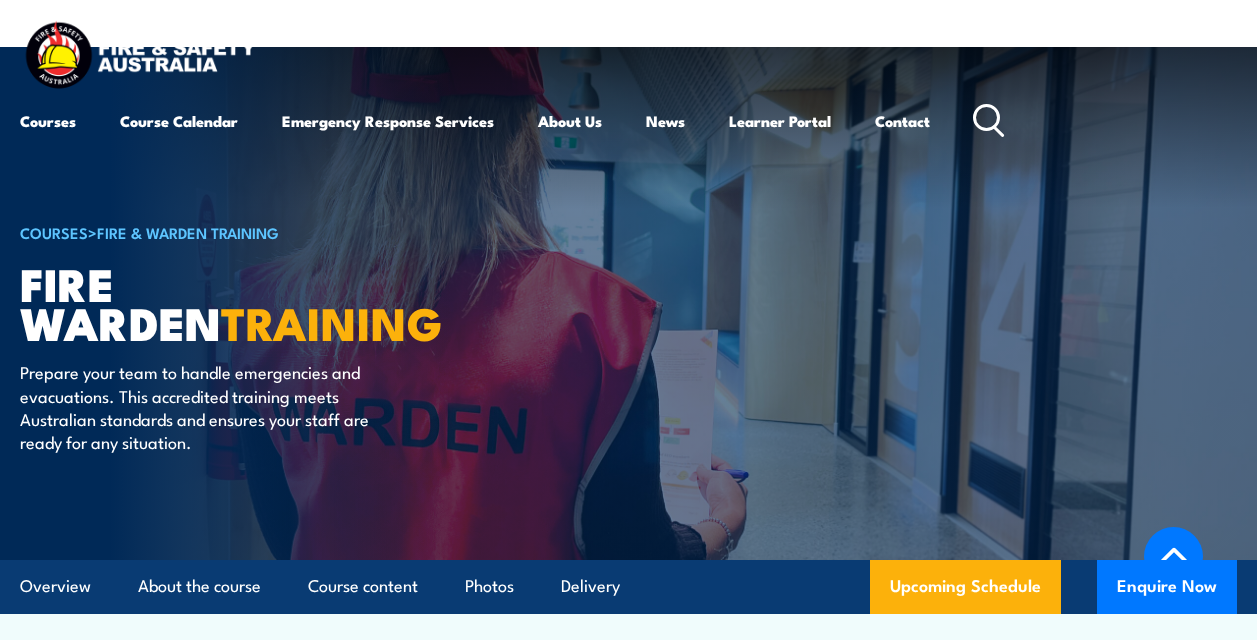 scroll, scrollTop: 3672, scrollLeft: 0, axis: vertical 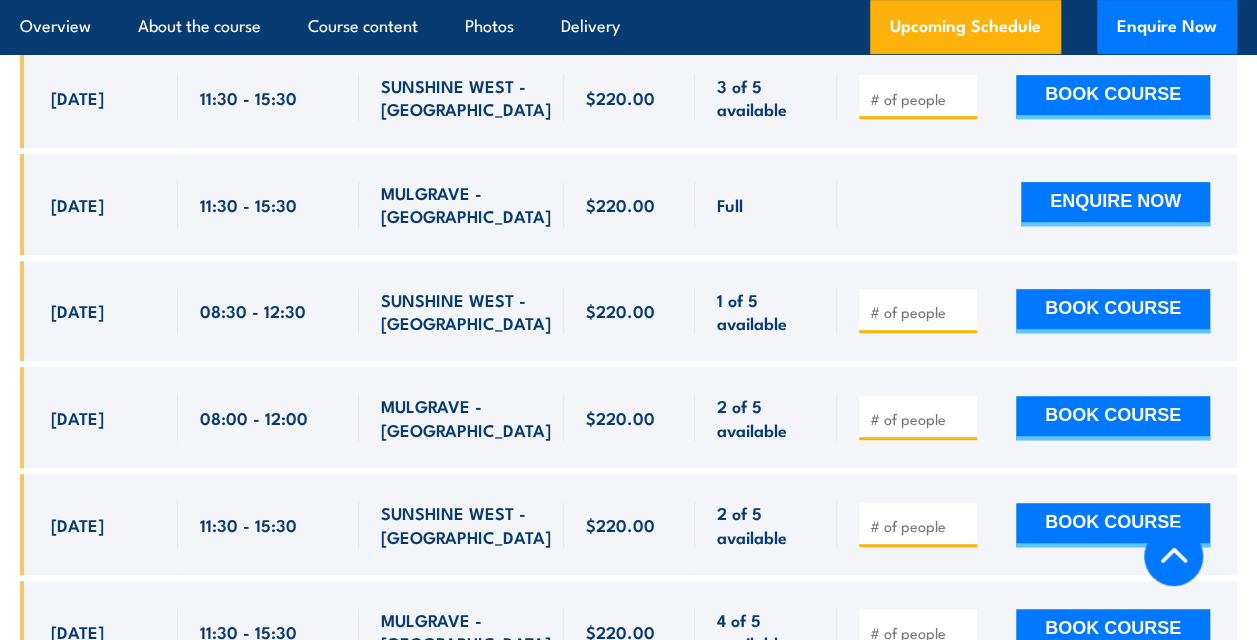 click at bounding box center [920, 312] 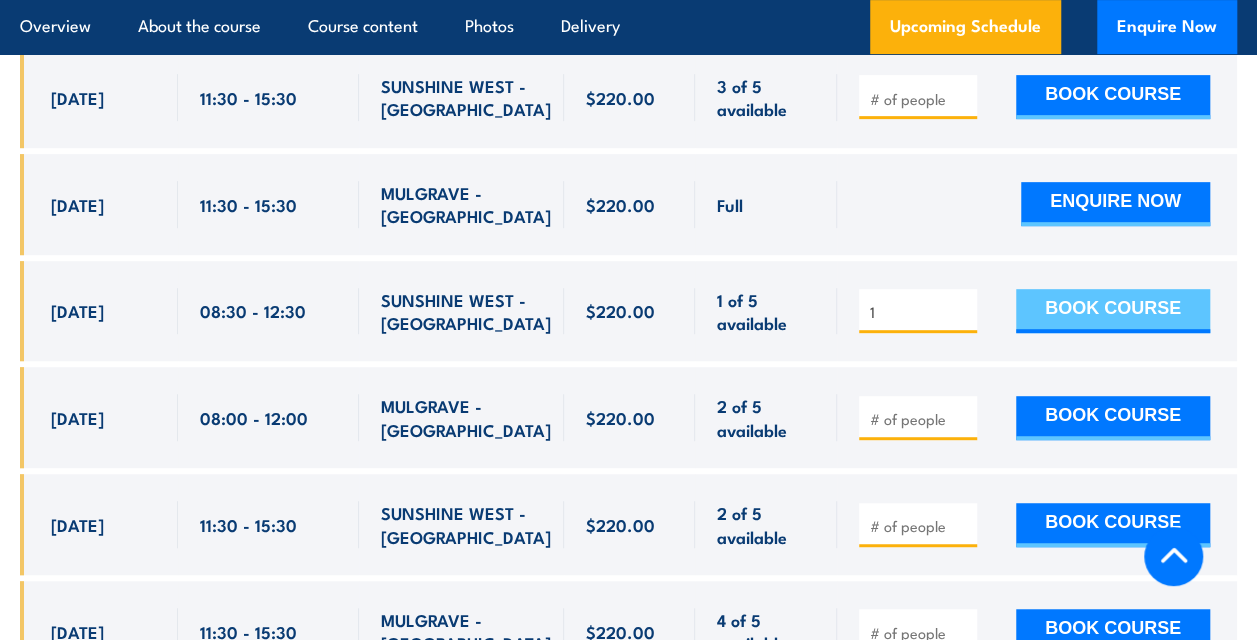type on "1" 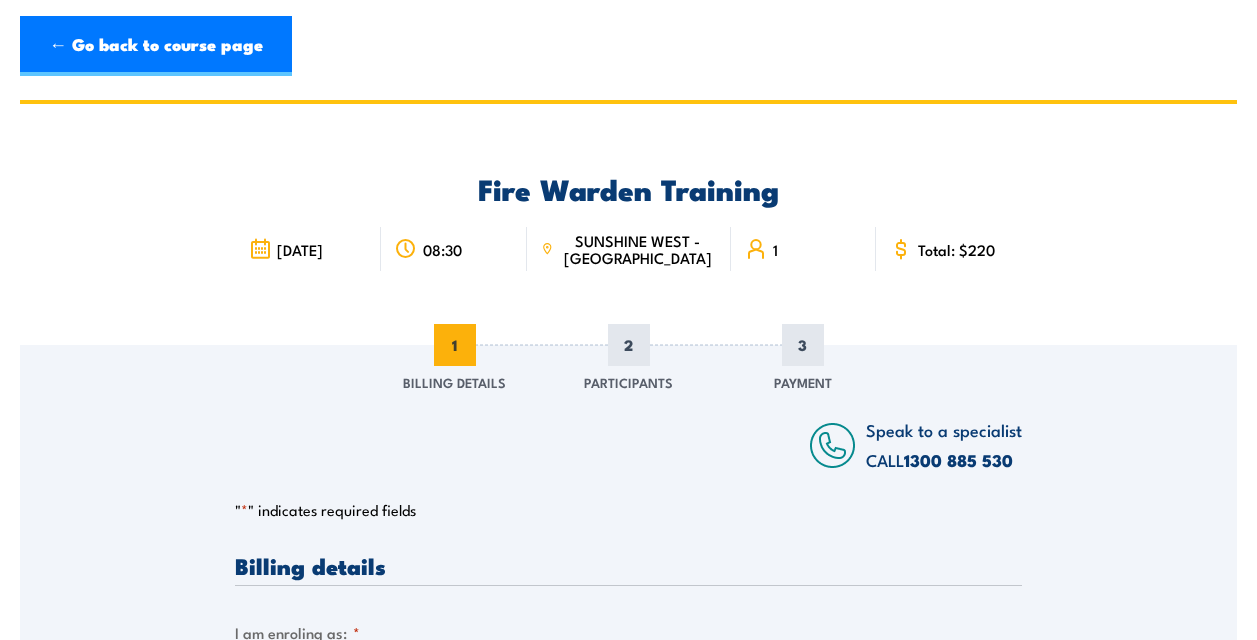 scroll, scrollTop: 0, scrollLeft: 0, axis: both 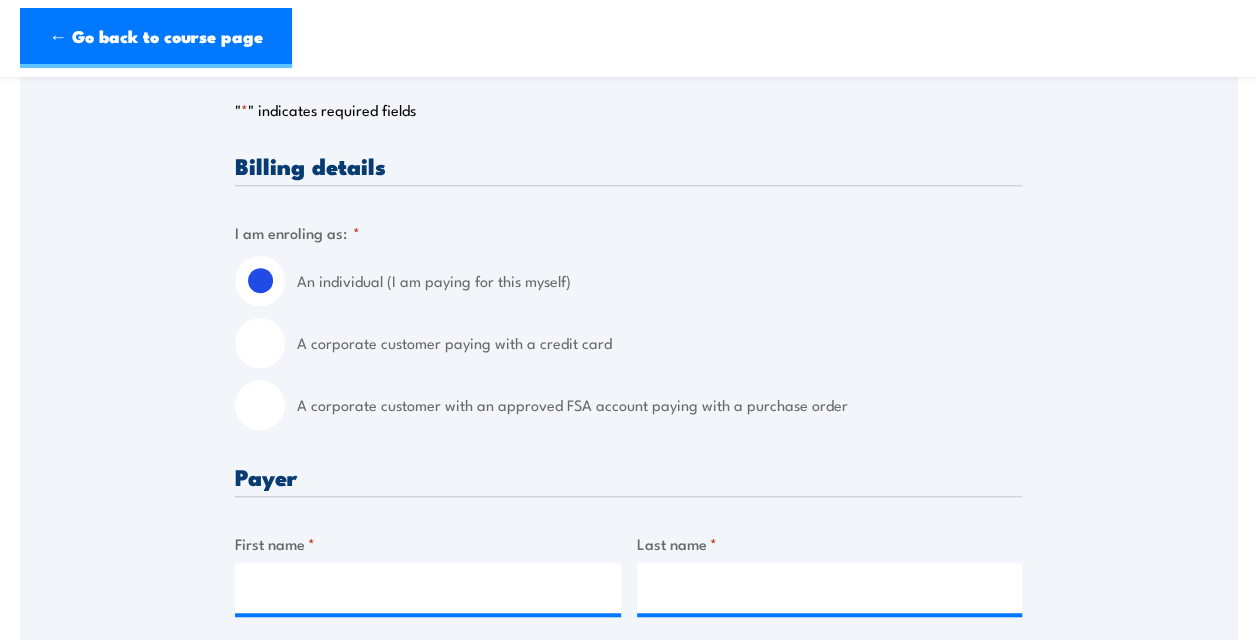 click on "A corporate customer paying with a credit card" at bounding box center (260, 343) 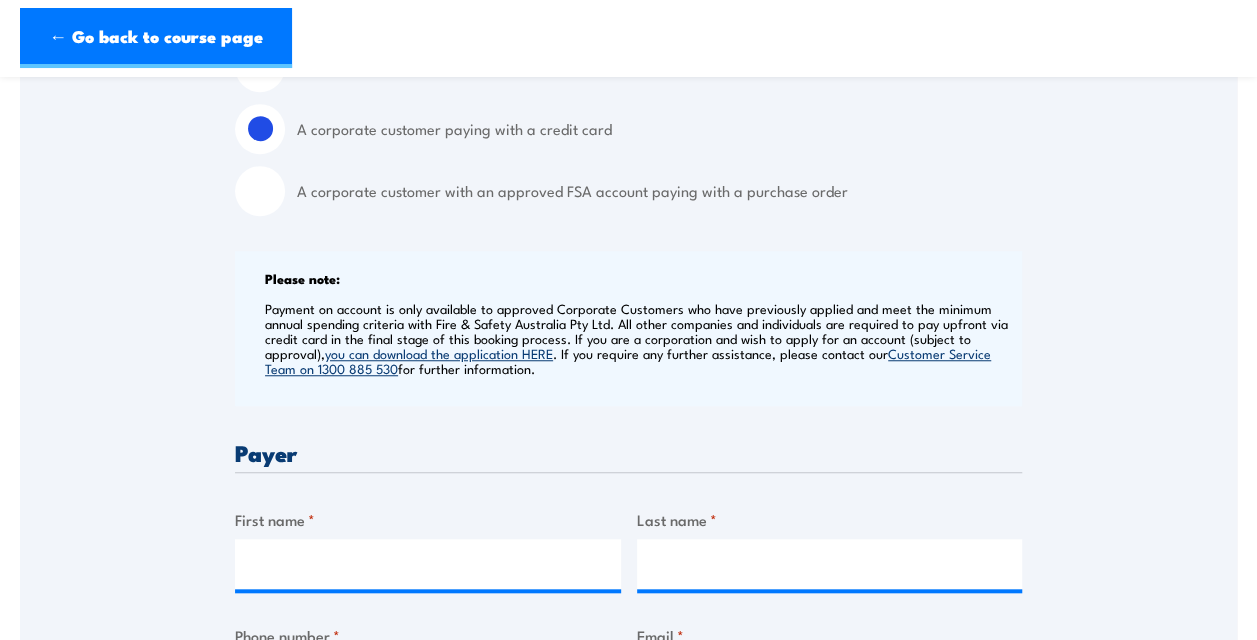 scroll, scrollTop: 900, scrollLeft: 0, axis: vertical 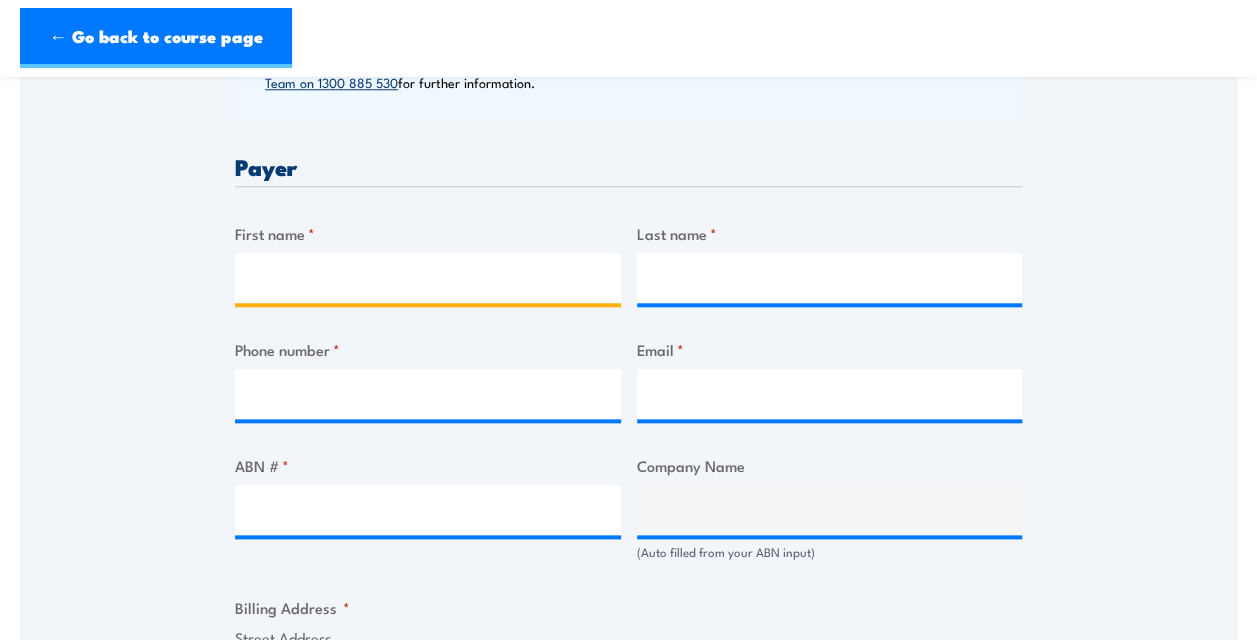 click on "First name *" at bounding box center [428, 278] 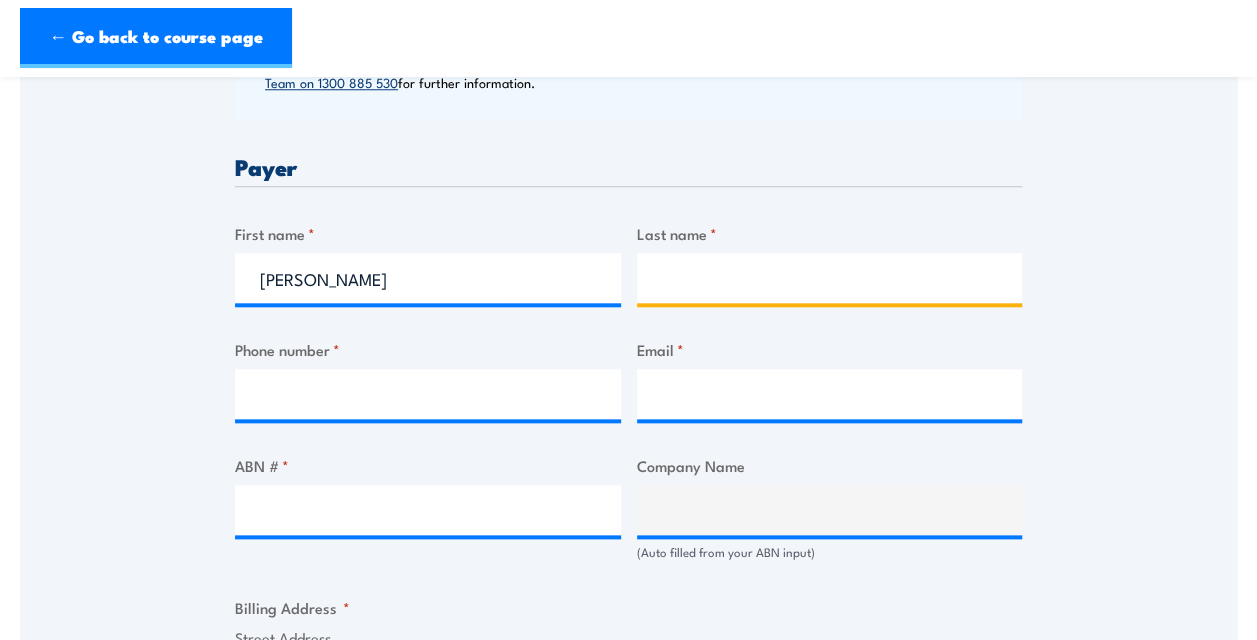 type on "Pringle" 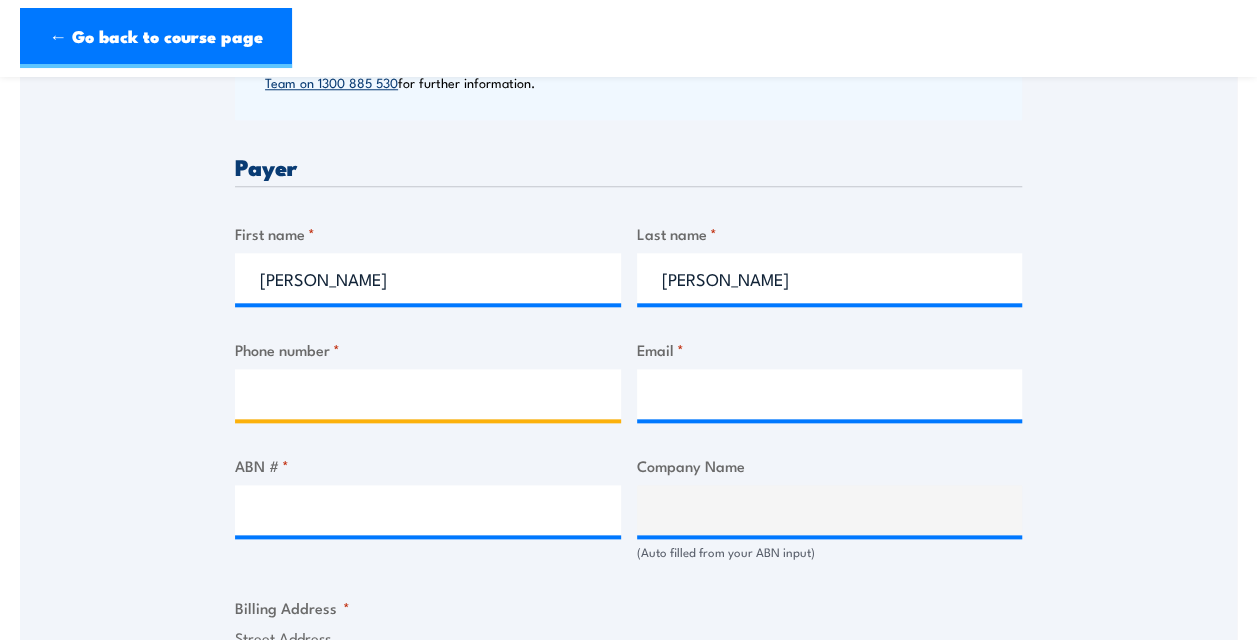 type on "0447758971" 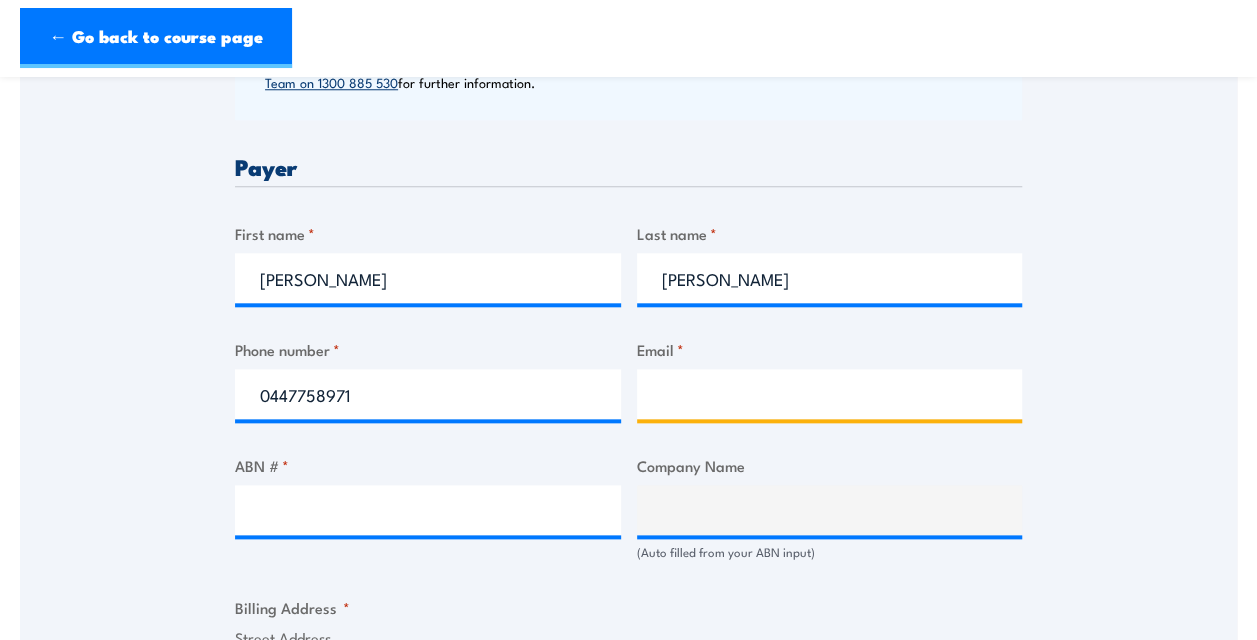 type on "Ashton.Pringle@laingorourke.com.au" 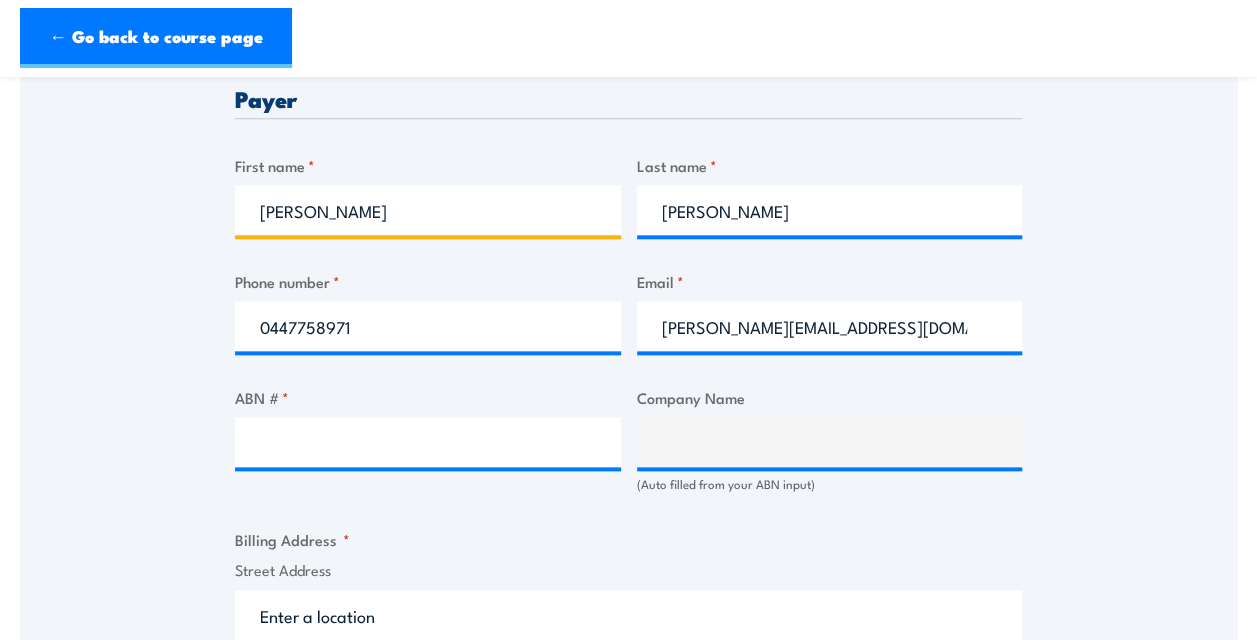 scroll, scrollTop: 1000, scrollLeft: 0, axis: vertical 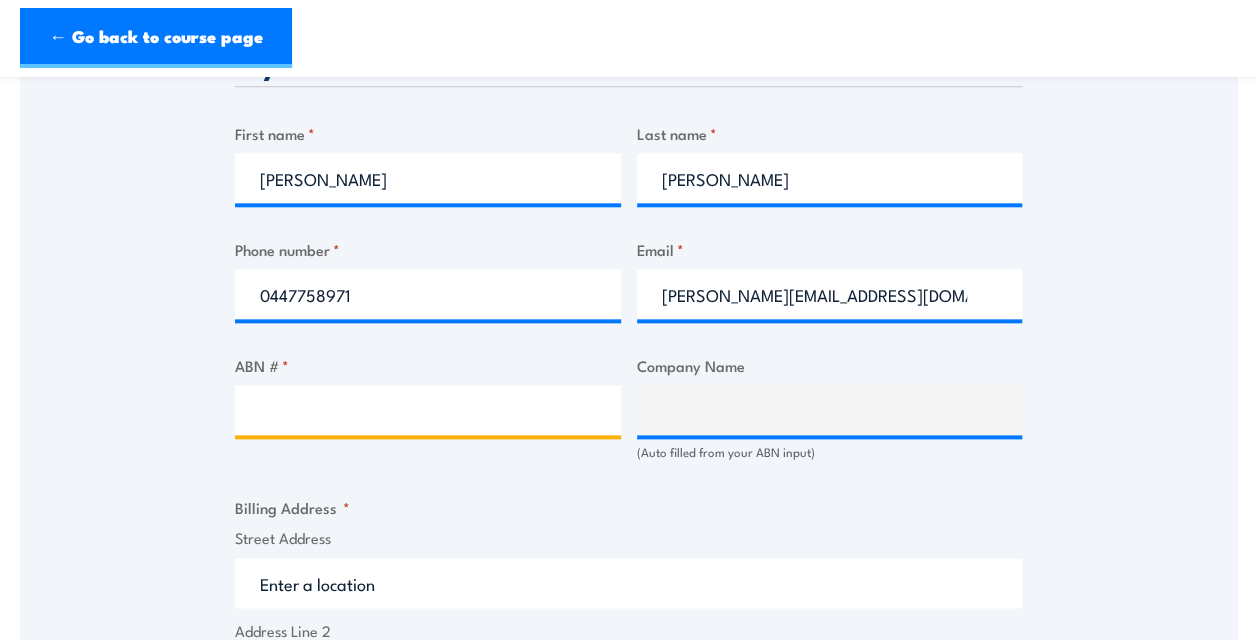 click on "ABN # *" at bounding box center (428, 410) 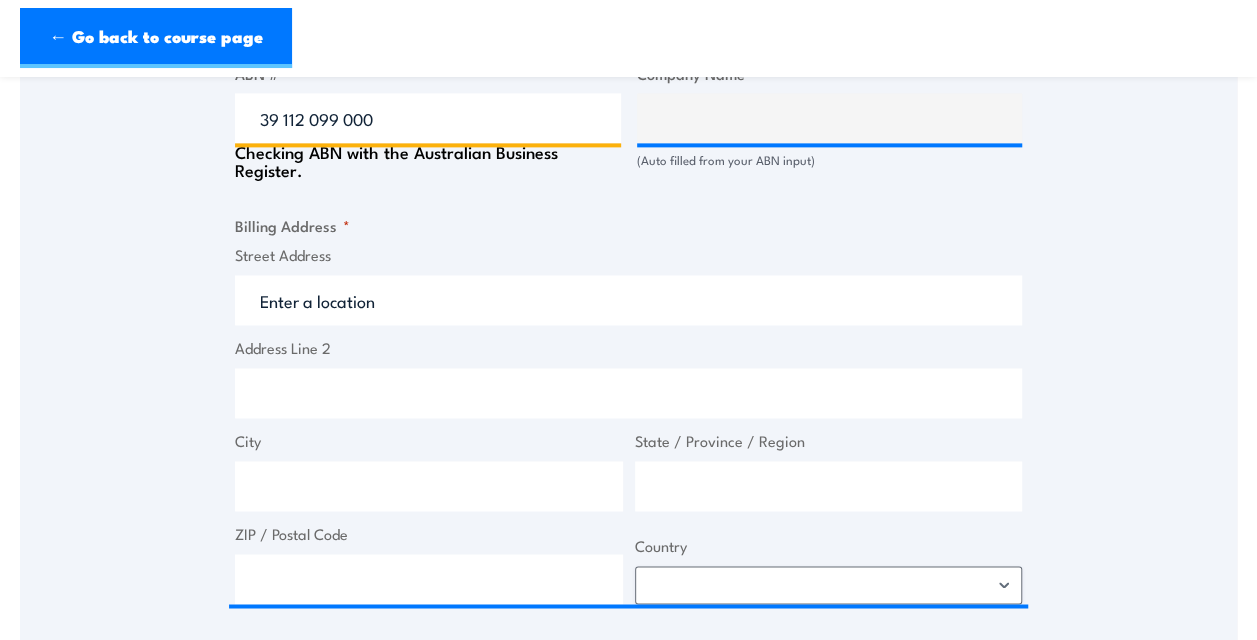 scroll, scrollTop: 1300, scrollLeft: 0, axis: vertical 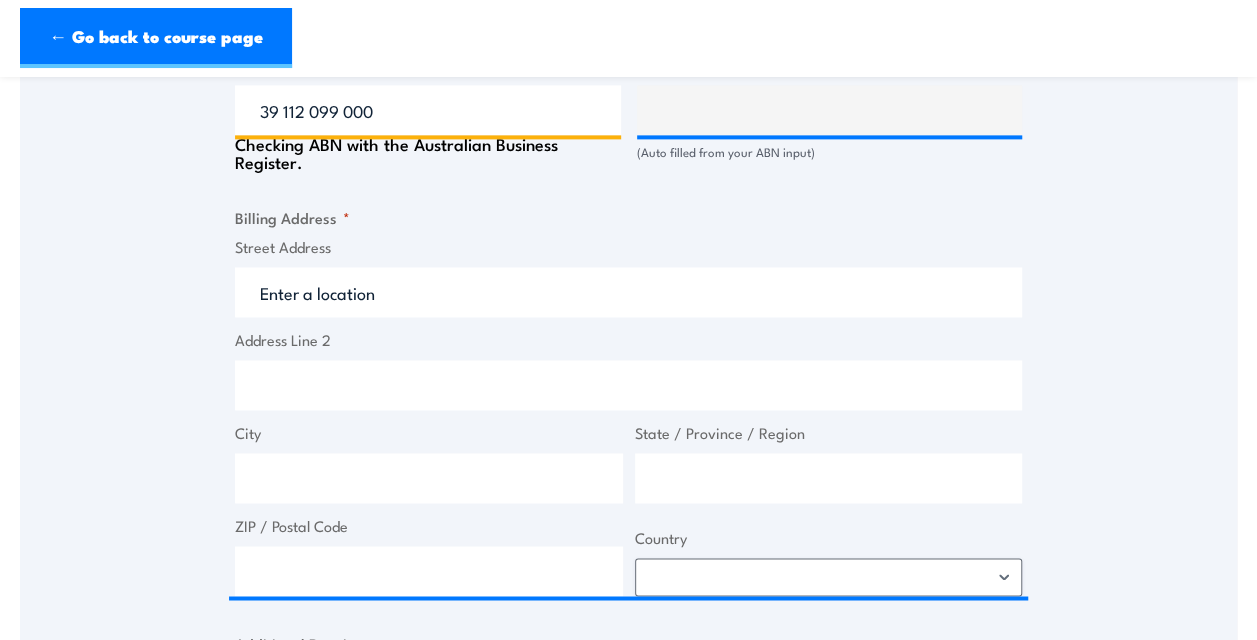 type on "Laing O'Rourke Australia Construction Pty Ltd" 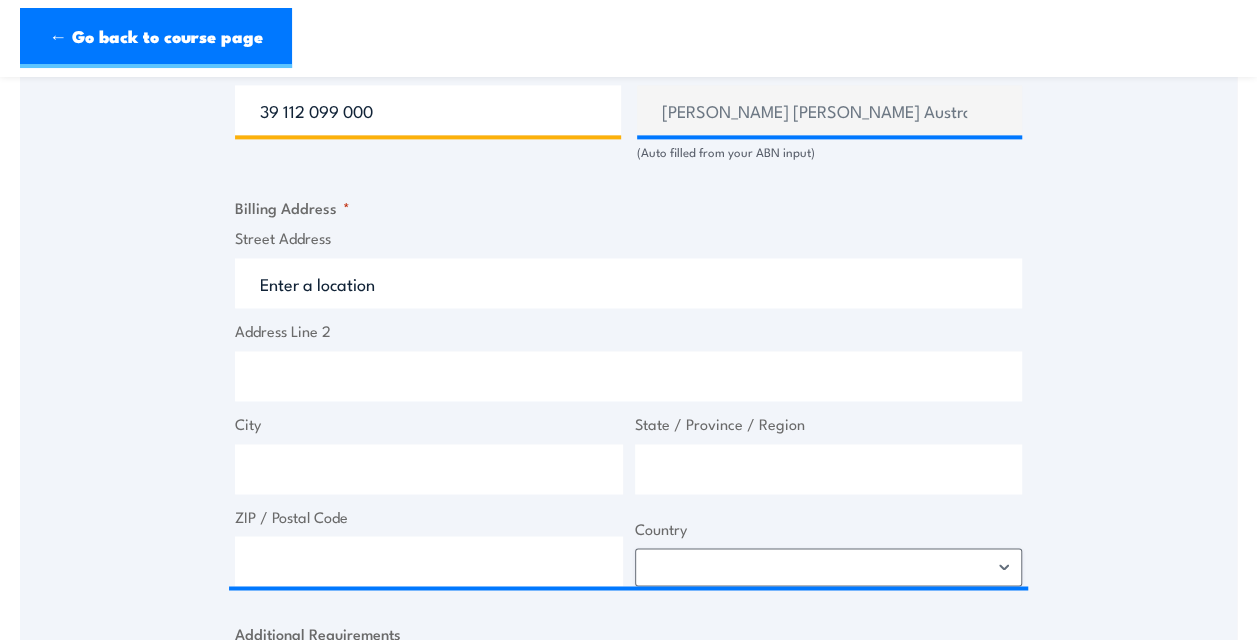 type on "39 112 099 000" 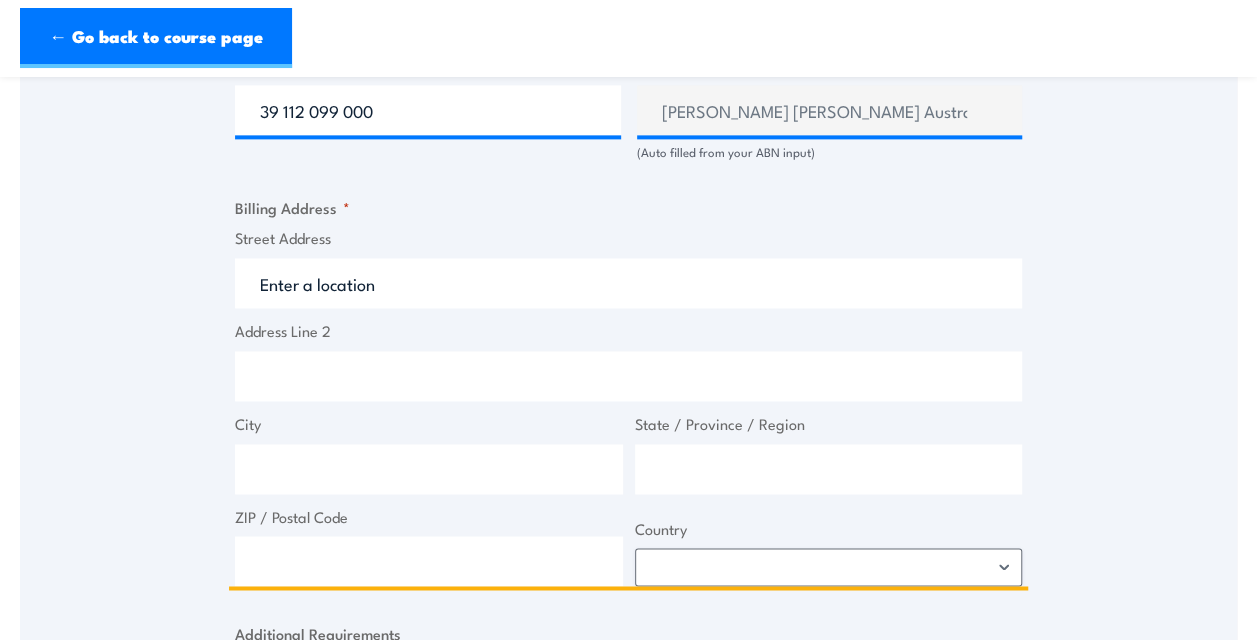 click on "Street Address" at bounding box center [628, 283] 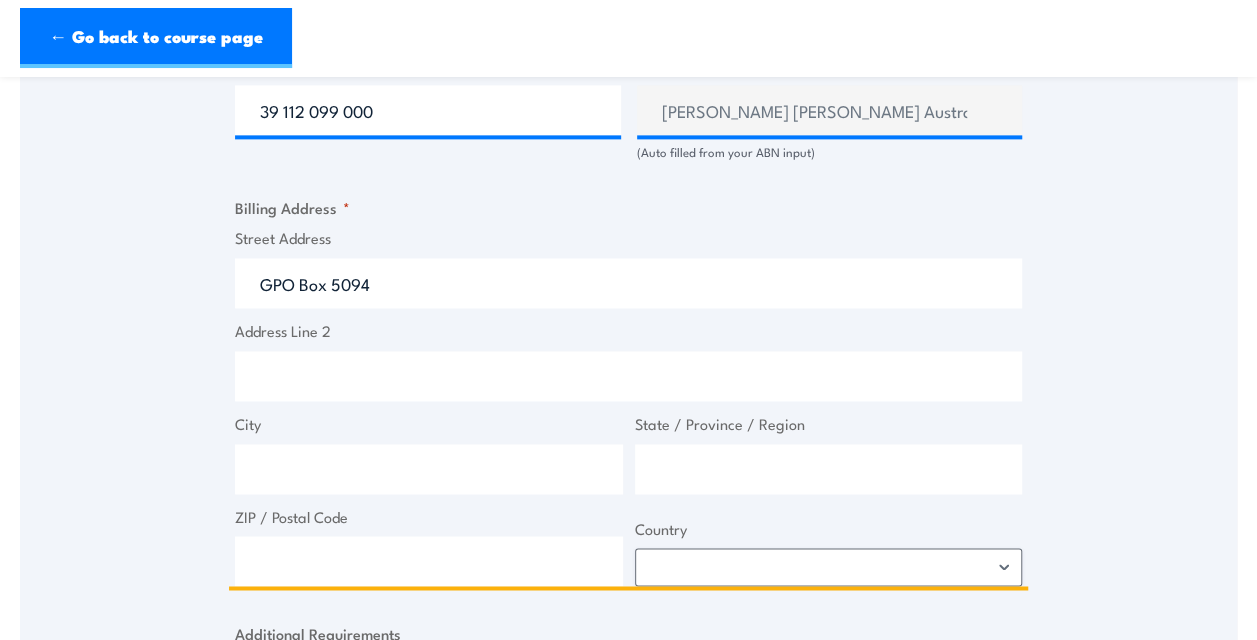 type on "Brisbane" 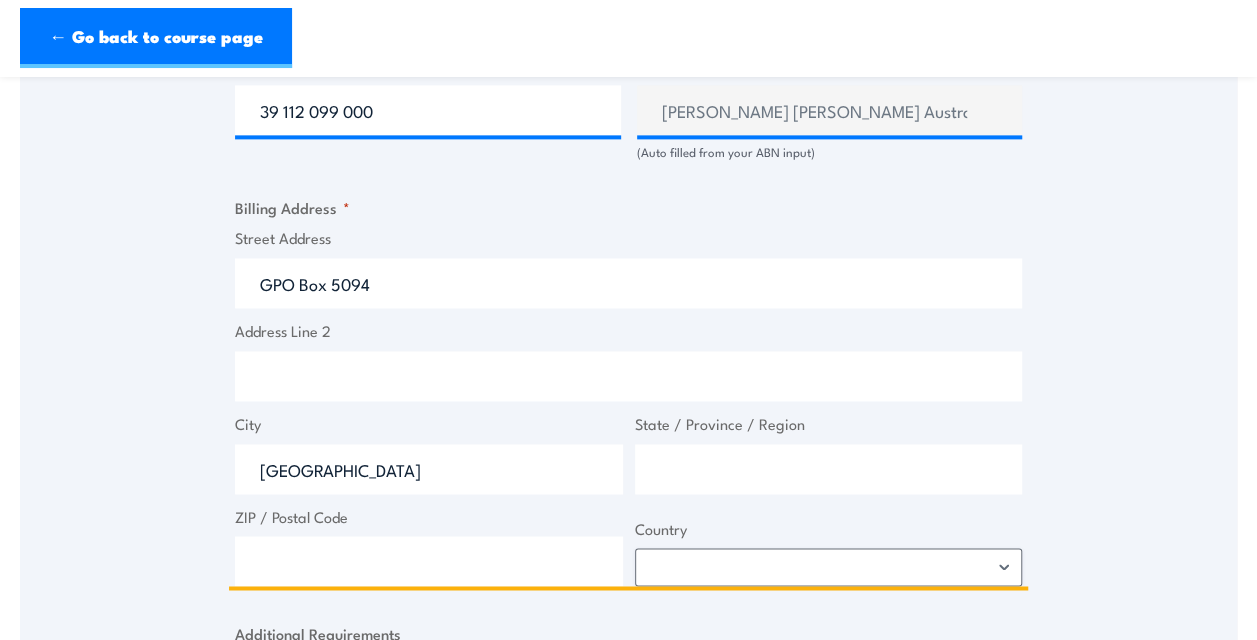 type on "Queensland" 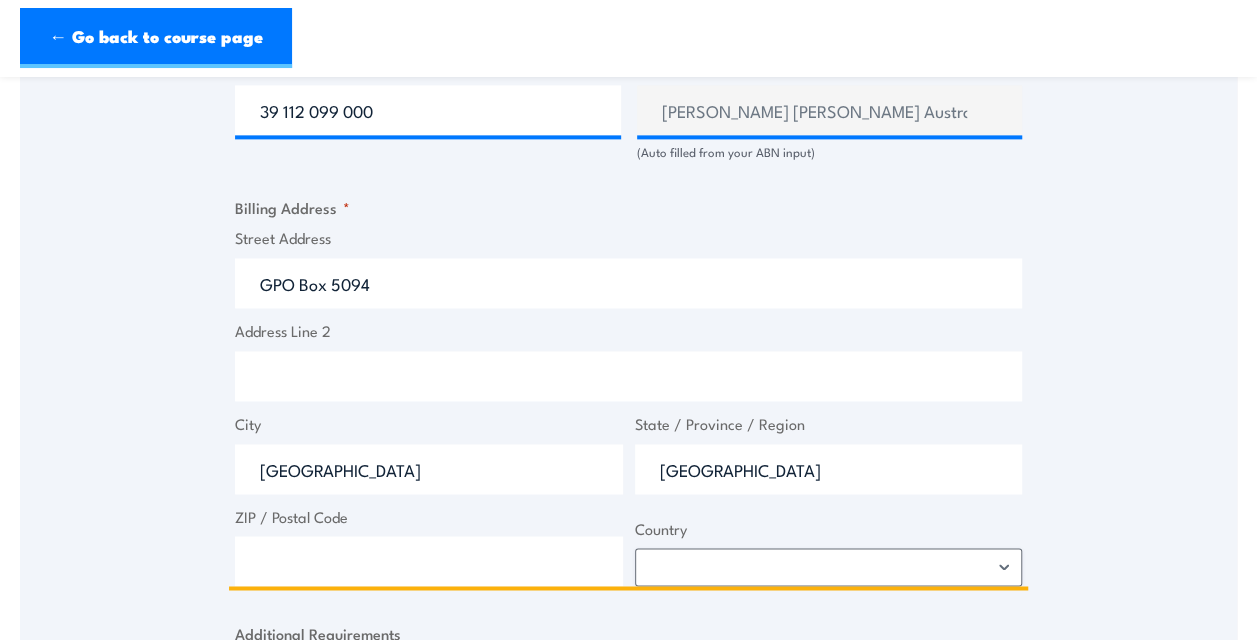 type on "4001" 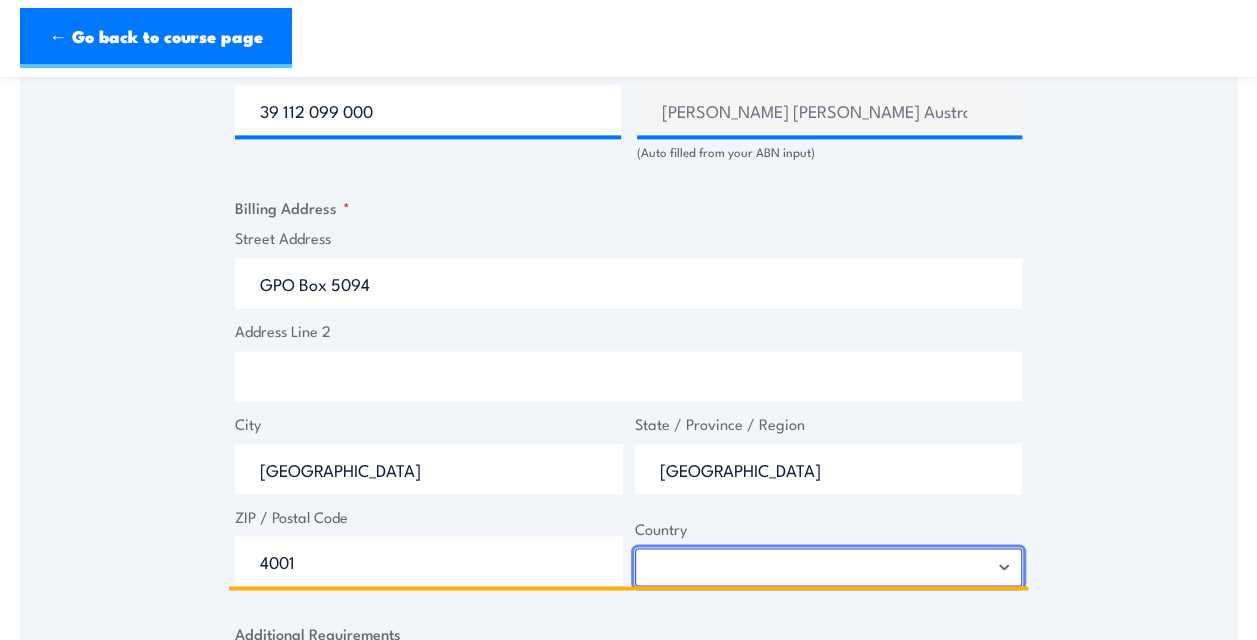 select on "Australia" 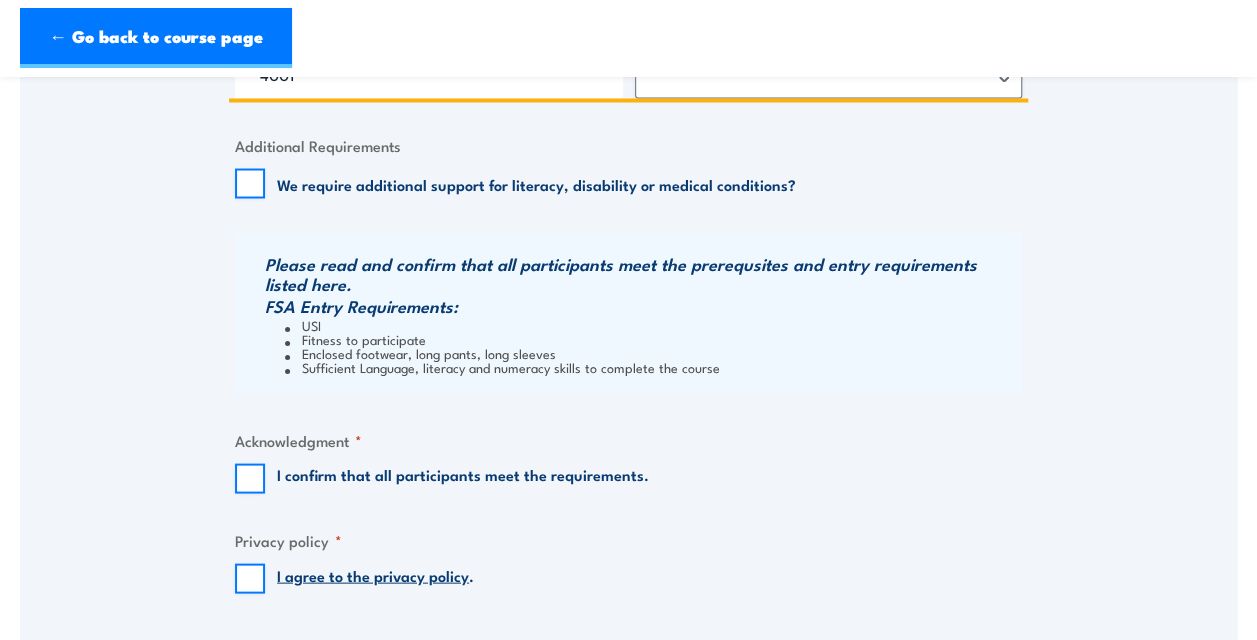 scroll, scrollTop: 1800, scrollLeft: 0, axis: vertical 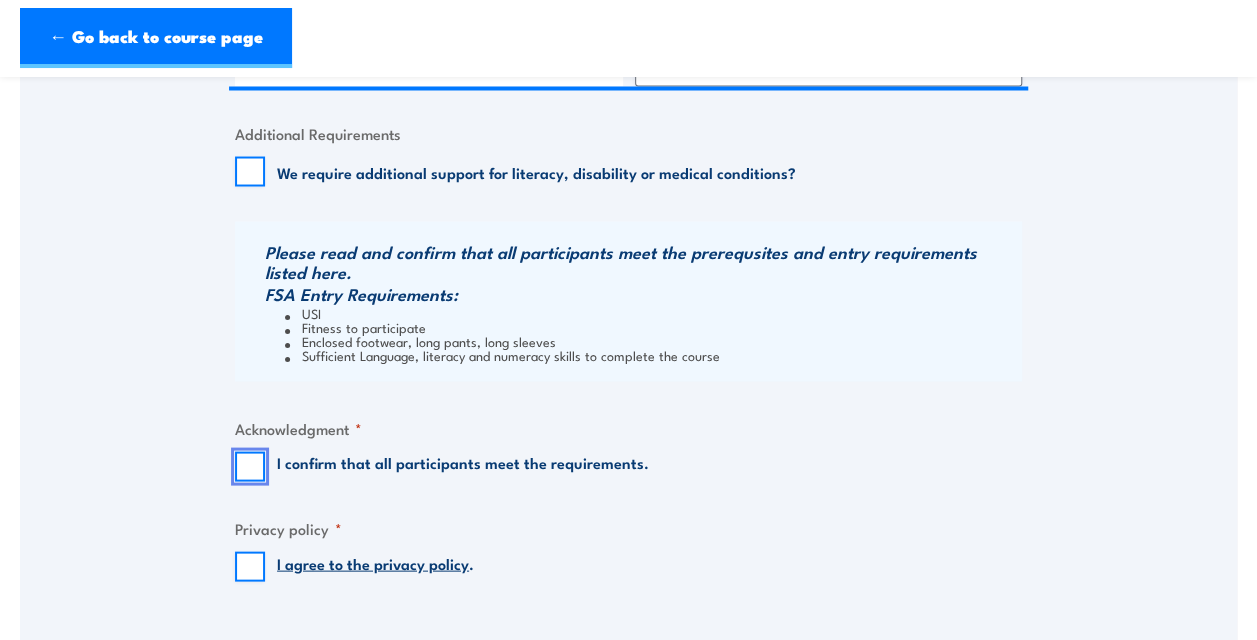 click on "I confirm that all participants meet the requirements." at bounding box center [250, 466] 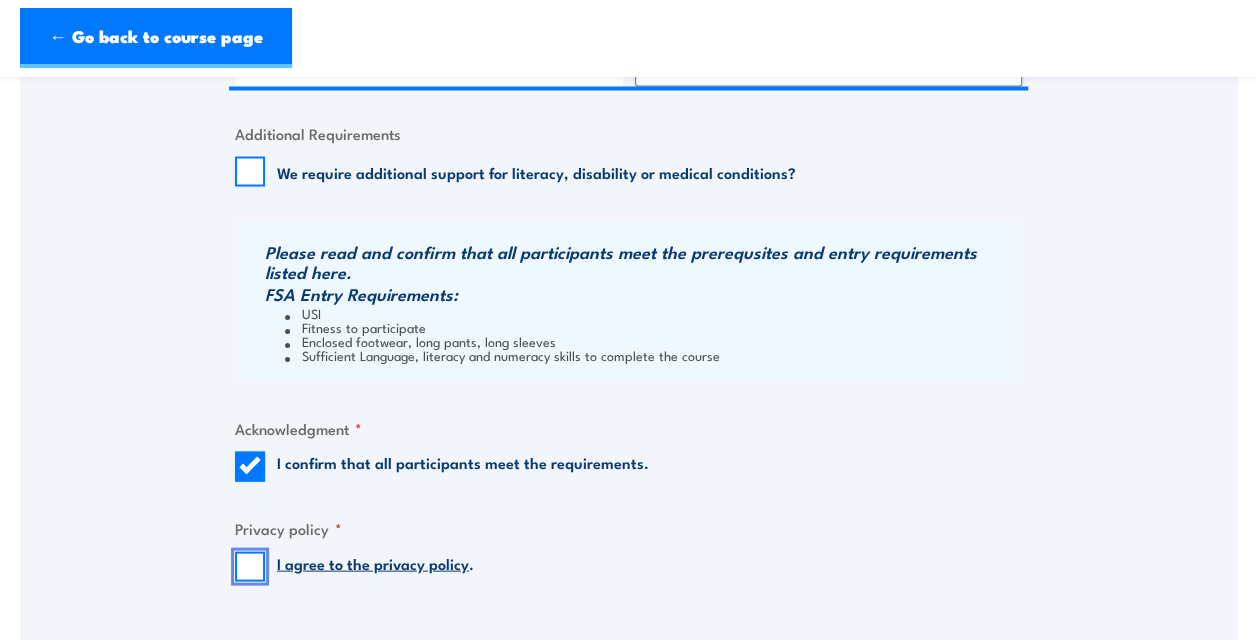 click on "I agree to the privacy policy ." at bounding box center (250, 566) 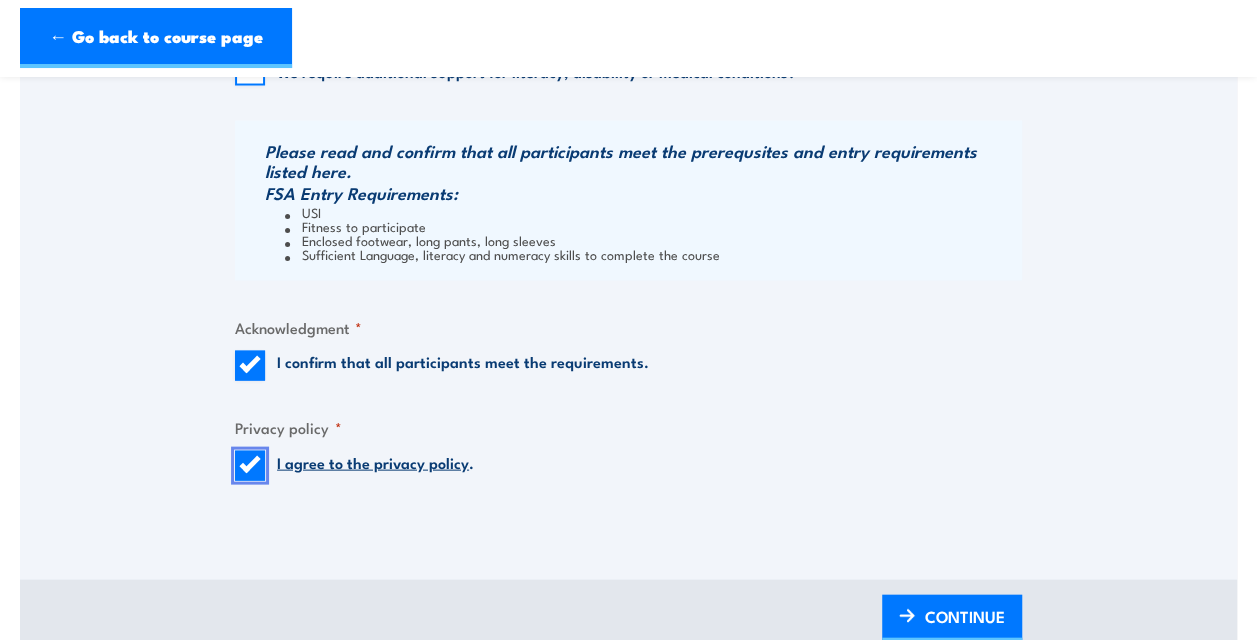 scroll, scrollTop: 2100, scrollLeft: 0, axis: vertical 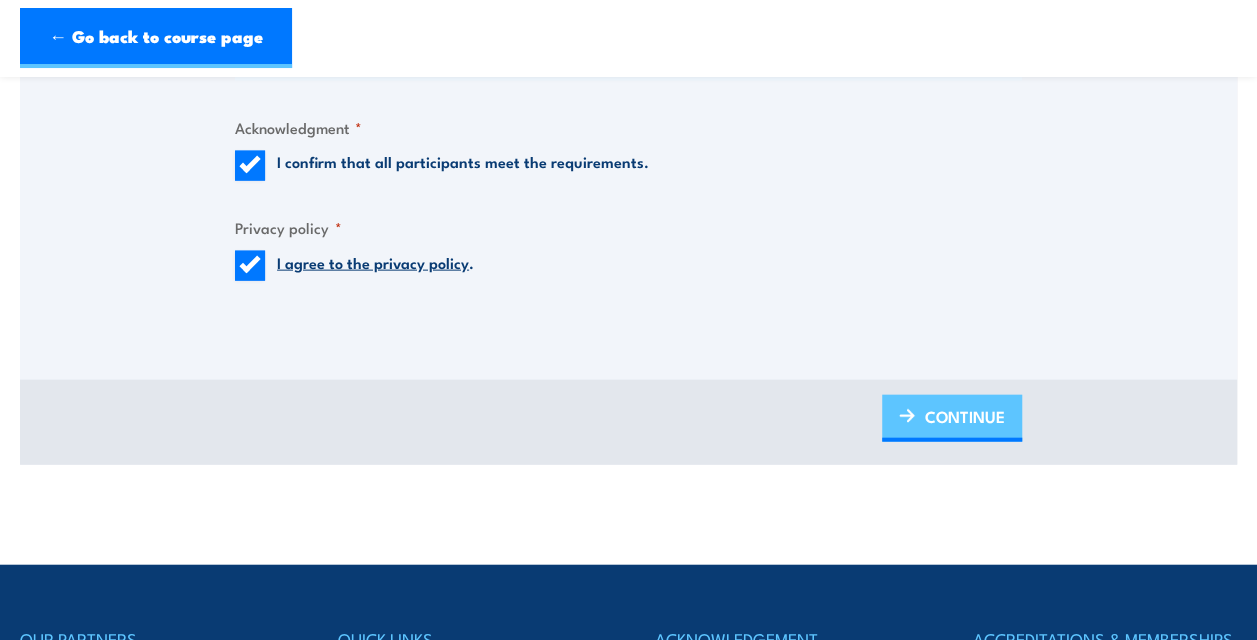 click on "CONTINUE" at bounding box center (952, 418) 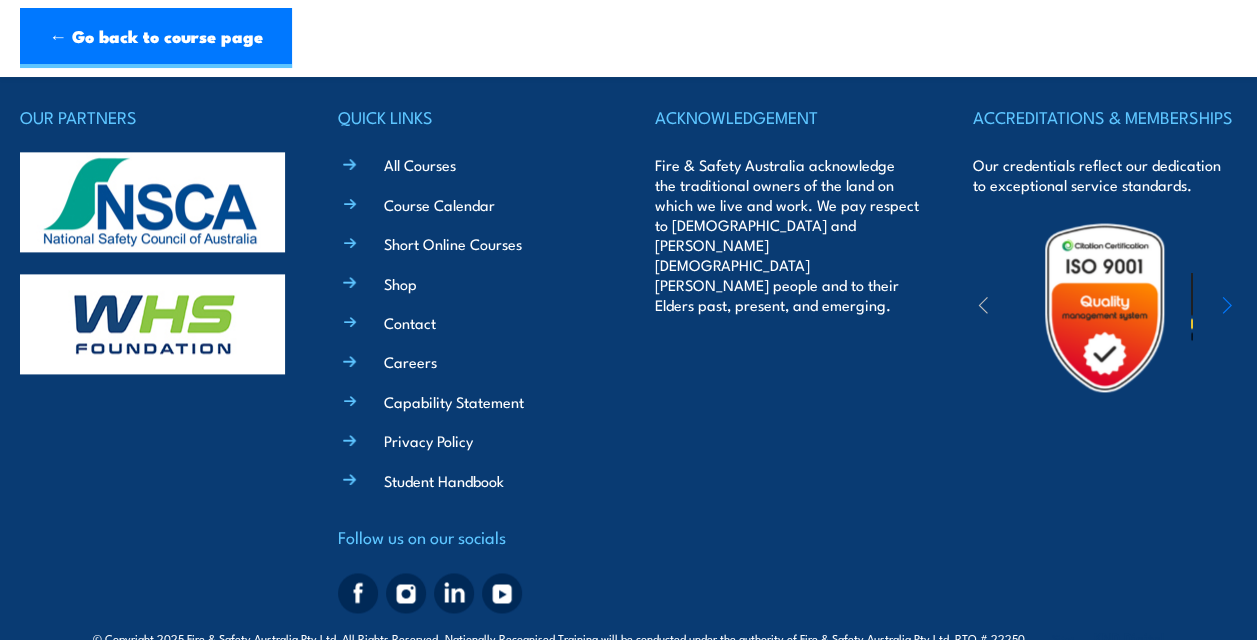 scroll, scrollTop: 0, scrollLeft: 0, axis: both 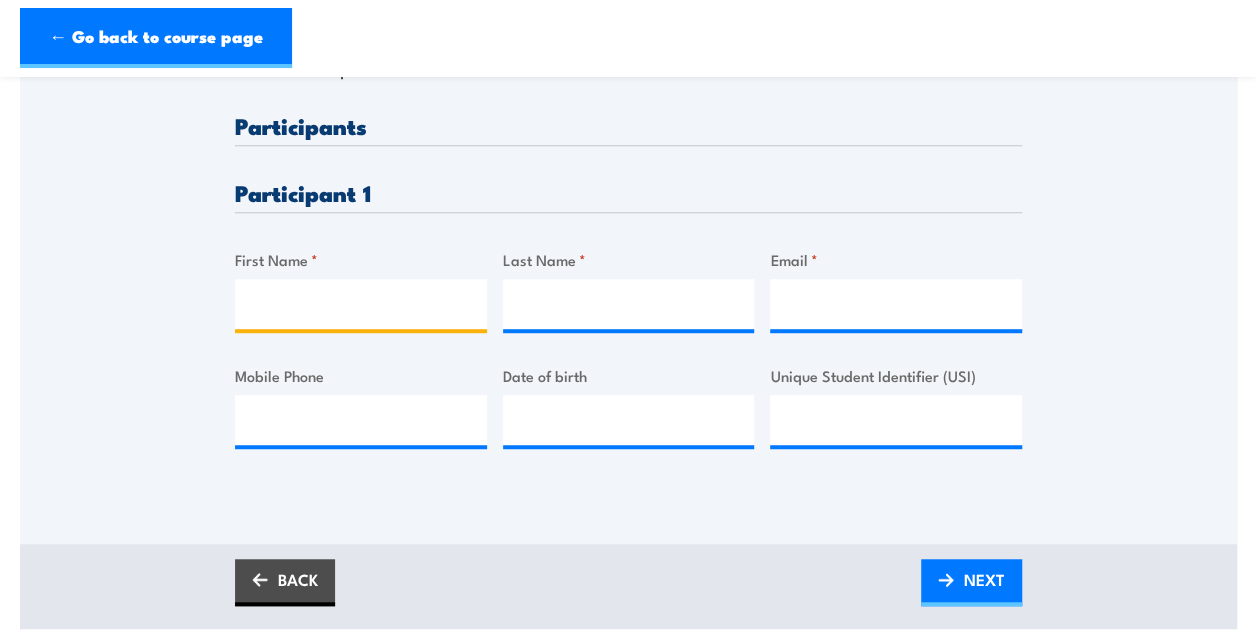click on "First Name *" at bounding box center [361, 304] 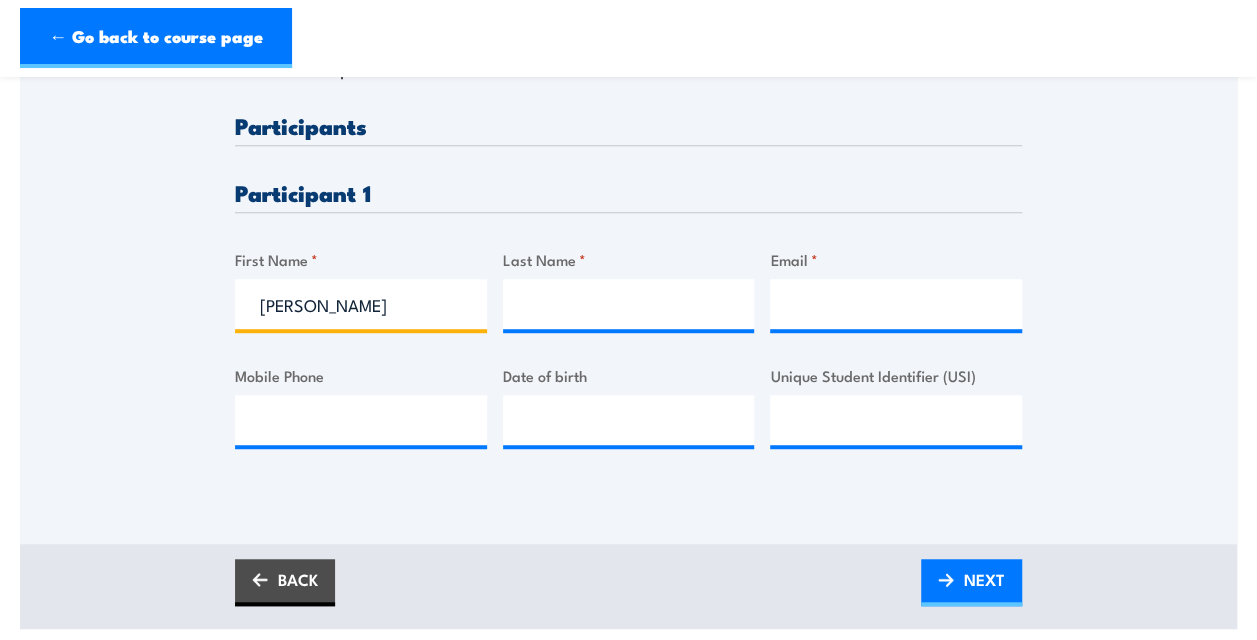 type on "Anthony" 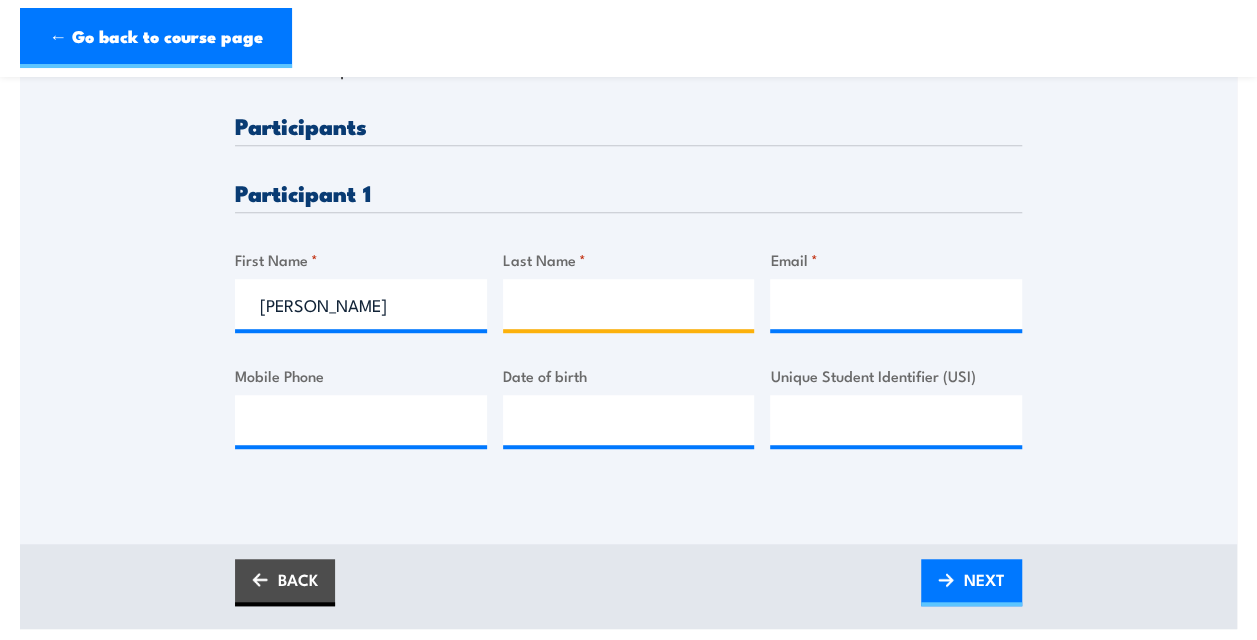 click on "Last Name *" at bounding box center (629, 304) 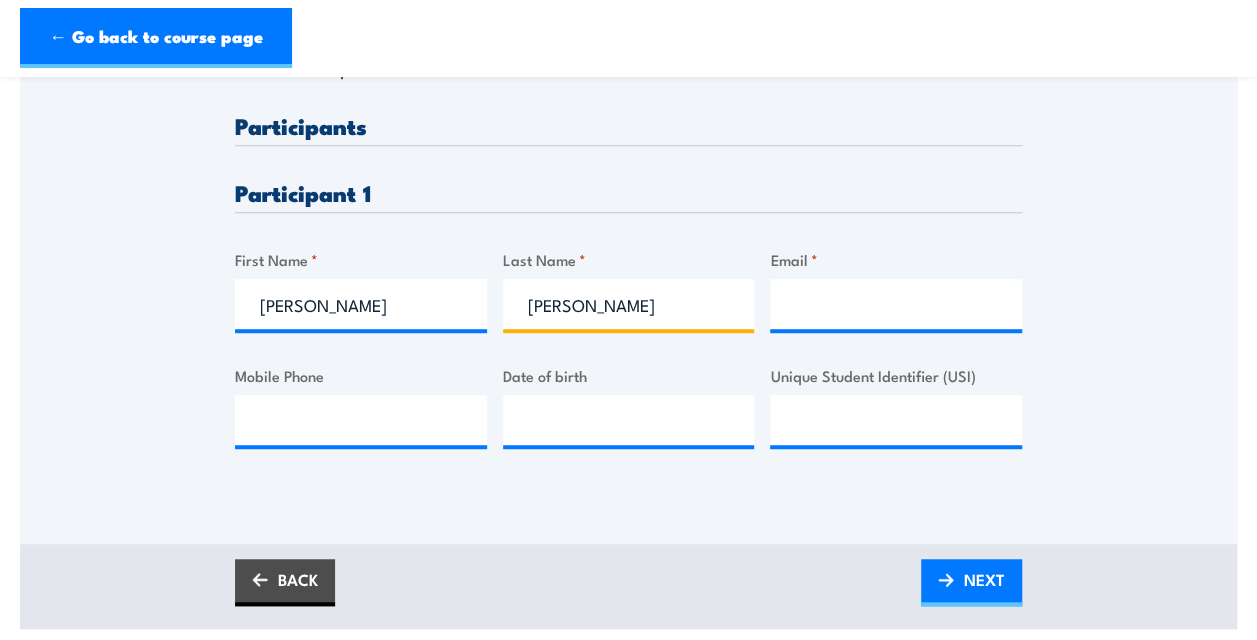 type on "Lin" 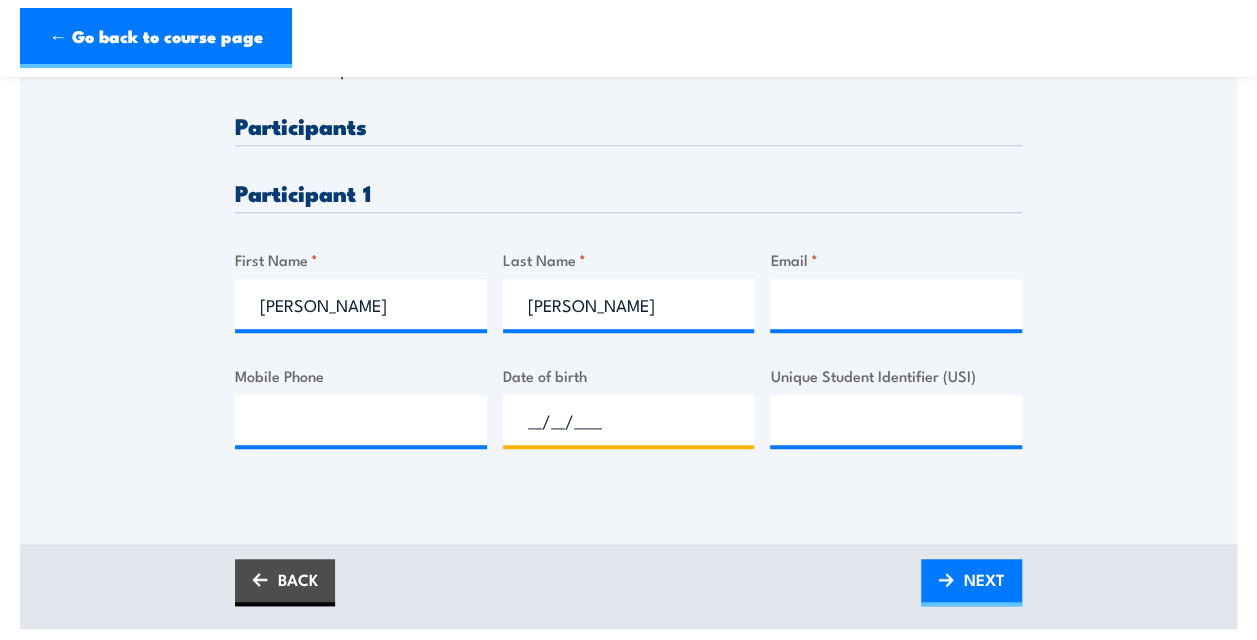 click on "__/__/____" at bounding box center [629, 420] 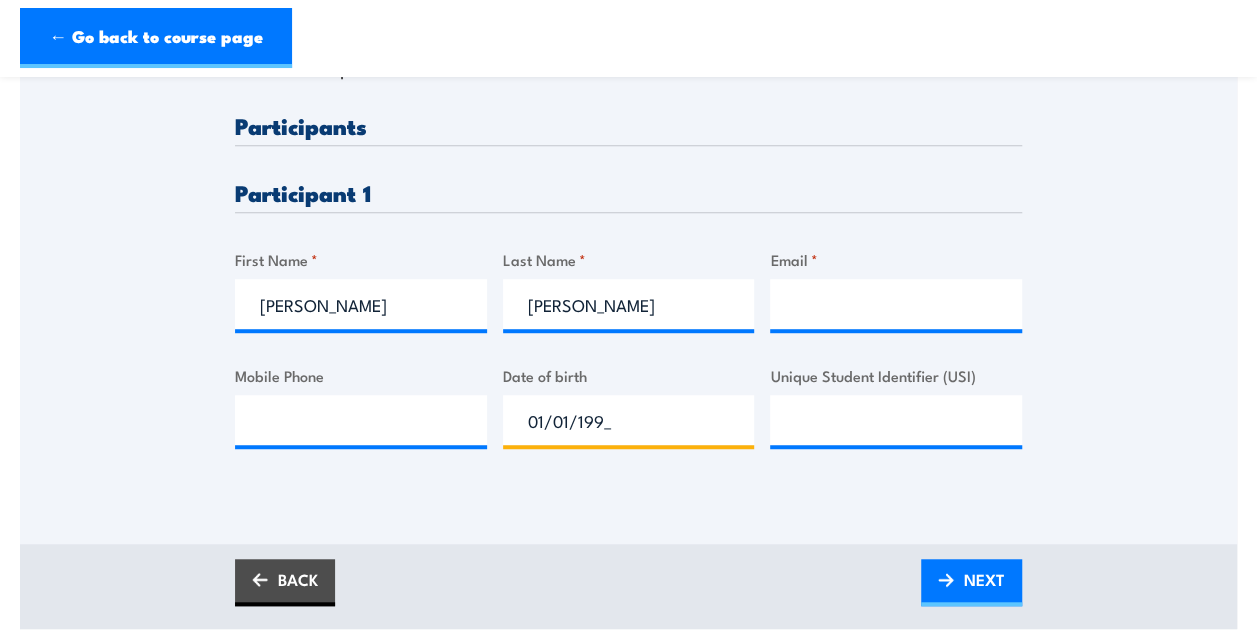 type on "01/01/1998" 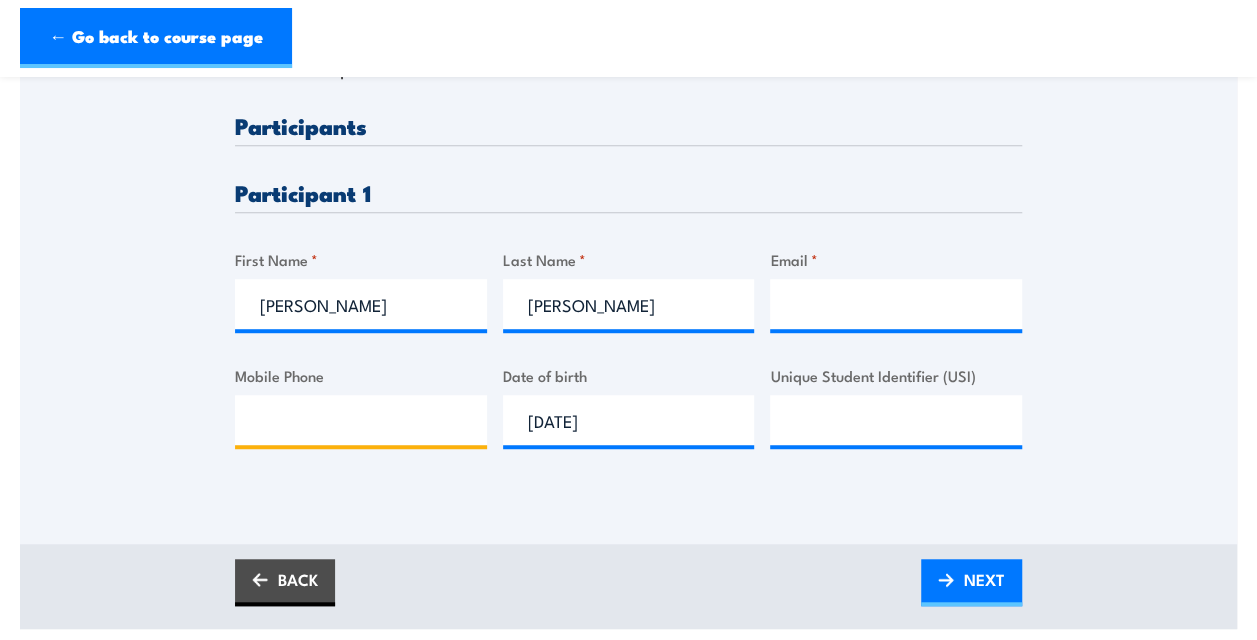 click on "Mobile Phone" at bounding box center [361, 420] 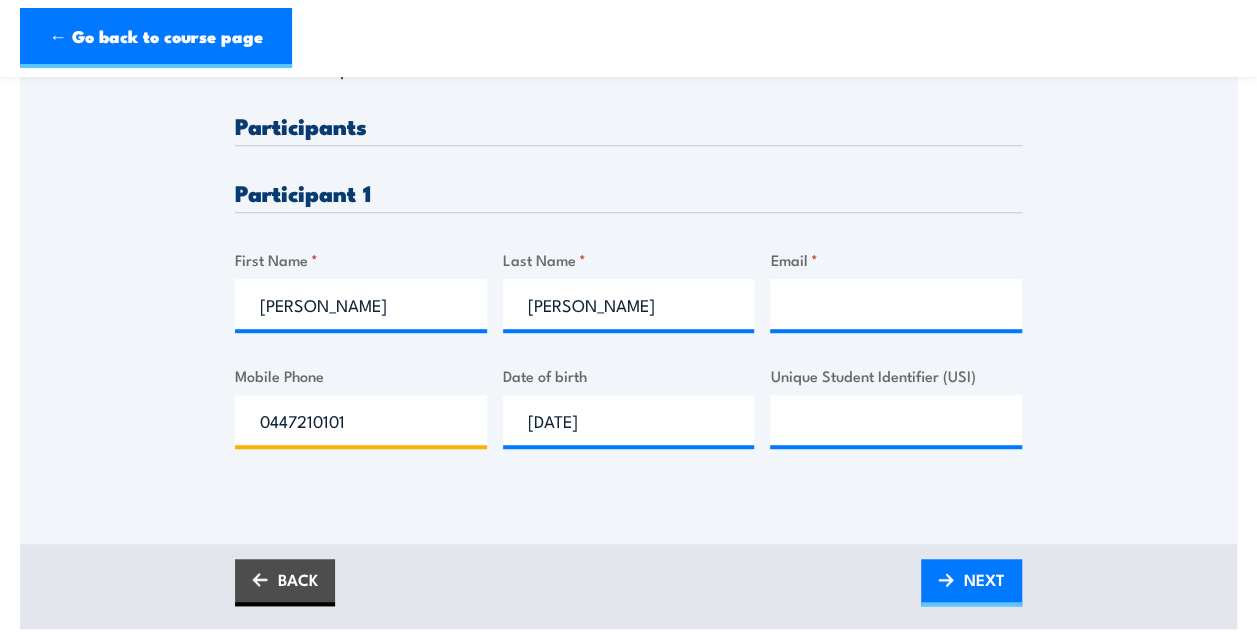type on "0447210101" 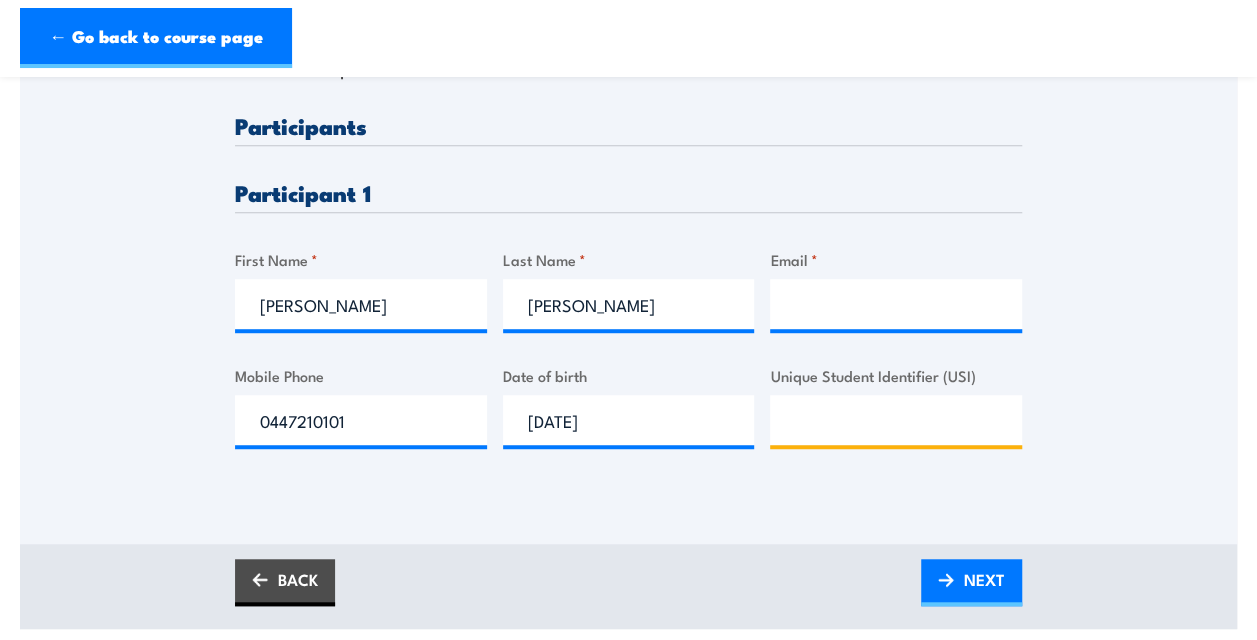 click on "Unique Student Identifier (USI)" at bounding box center (896, 420) 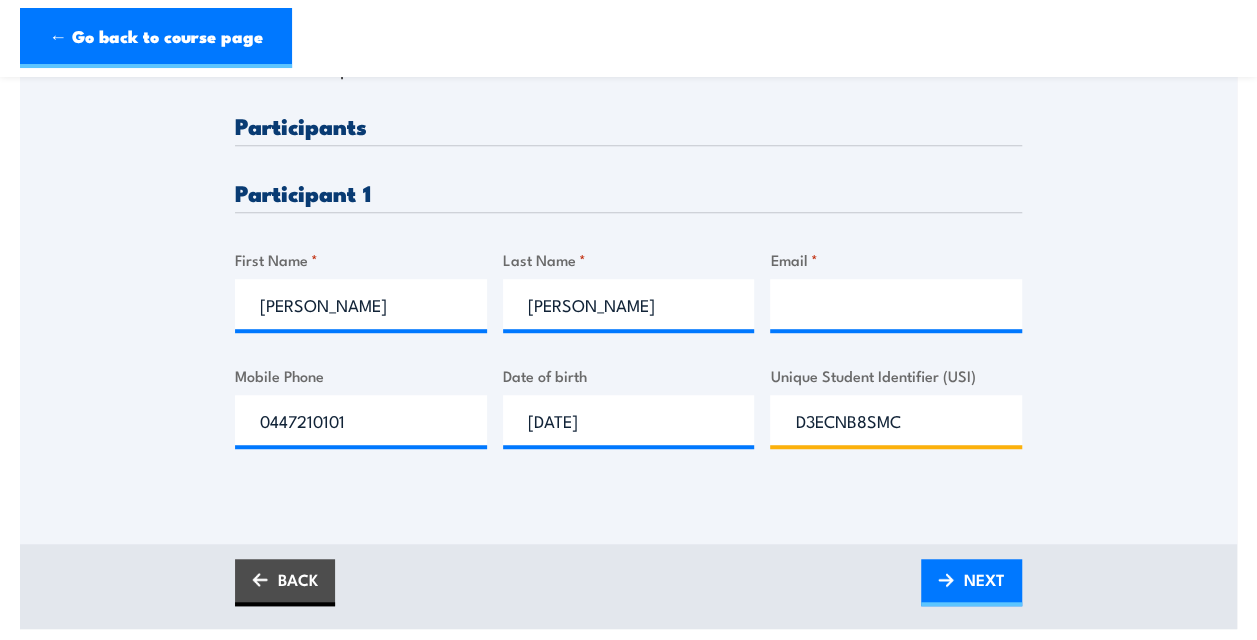 type on "D3ECNB8SMC" 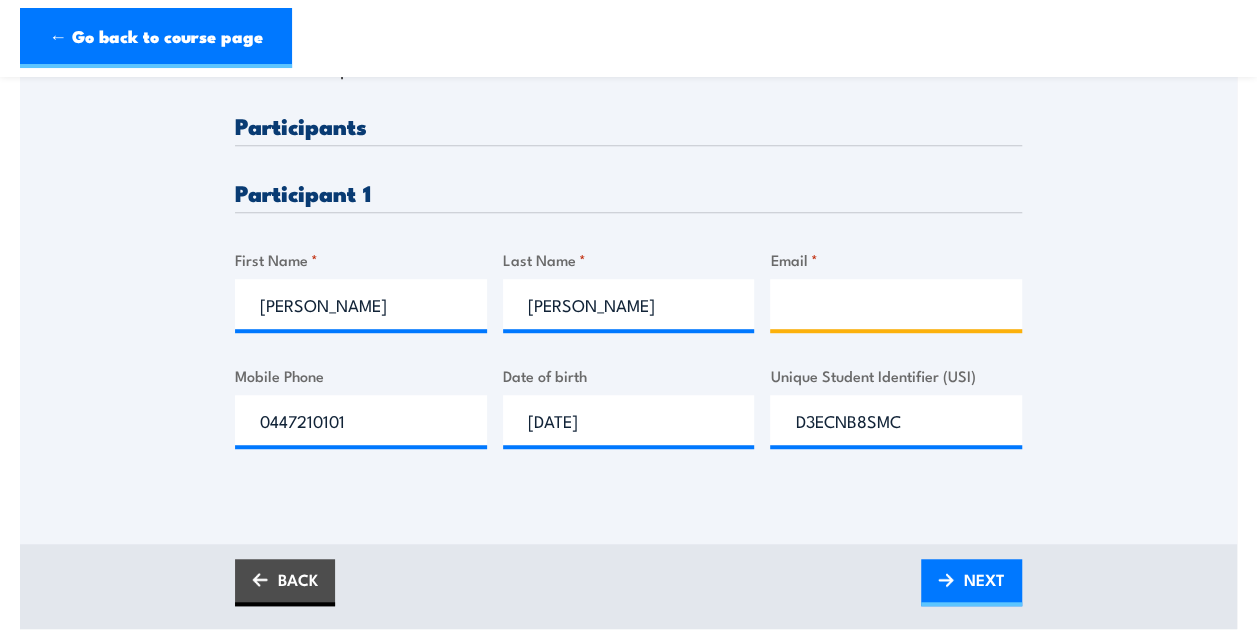 click on "Email *" at bounding box center (896, 304) 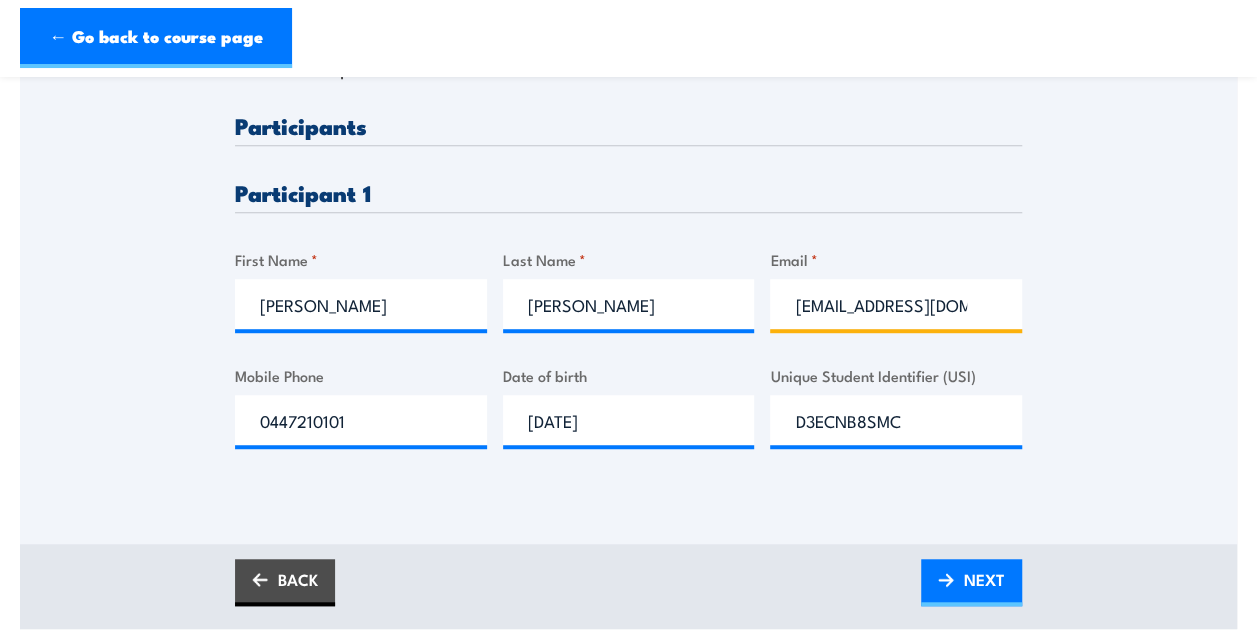 scroll, scrollTop: 0, scrollLeft: 26, axis: horizontal 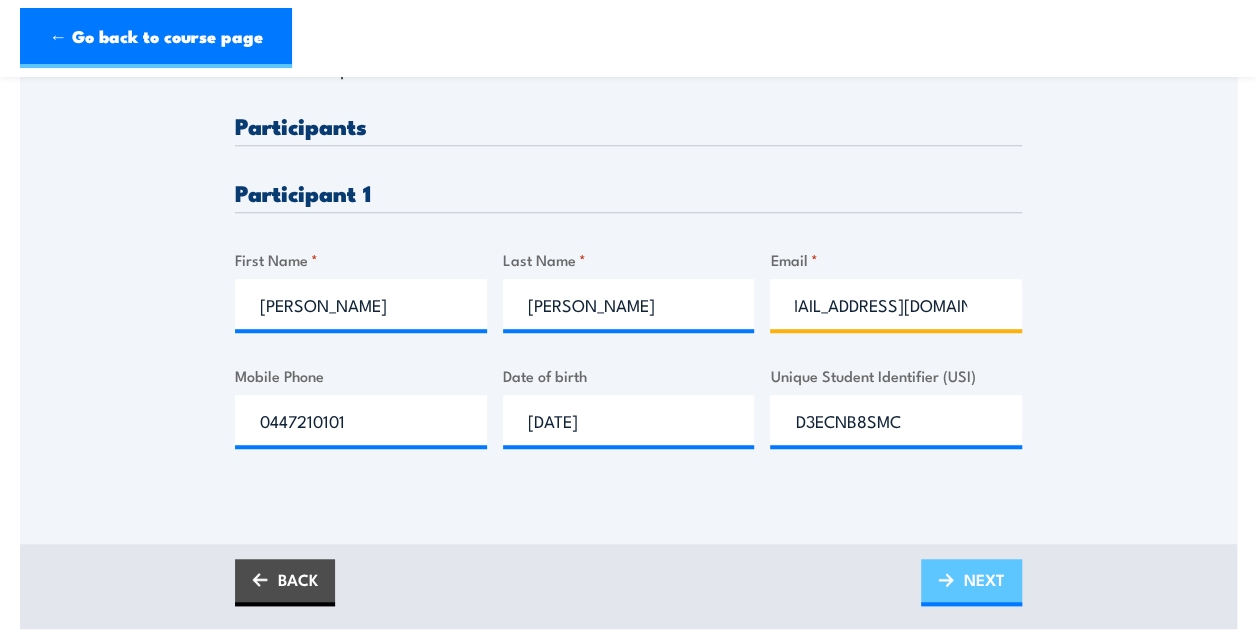 type on "ALin@laingorourke.com.au" 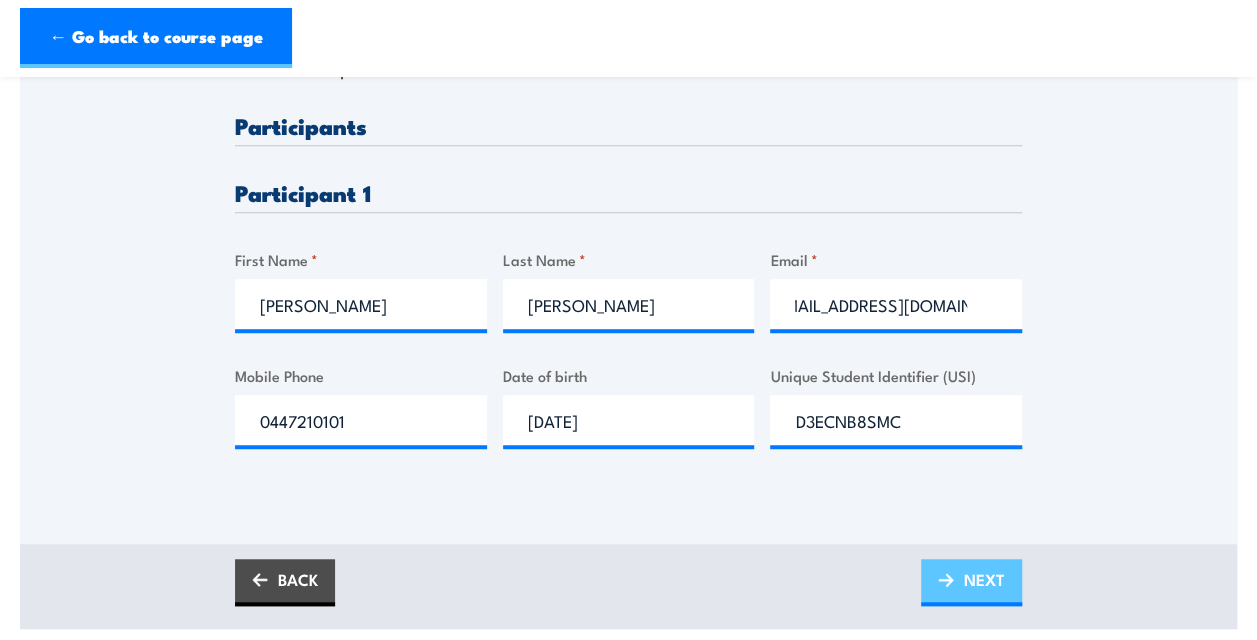 click on "NEXT" at bounding box center [984, 579] 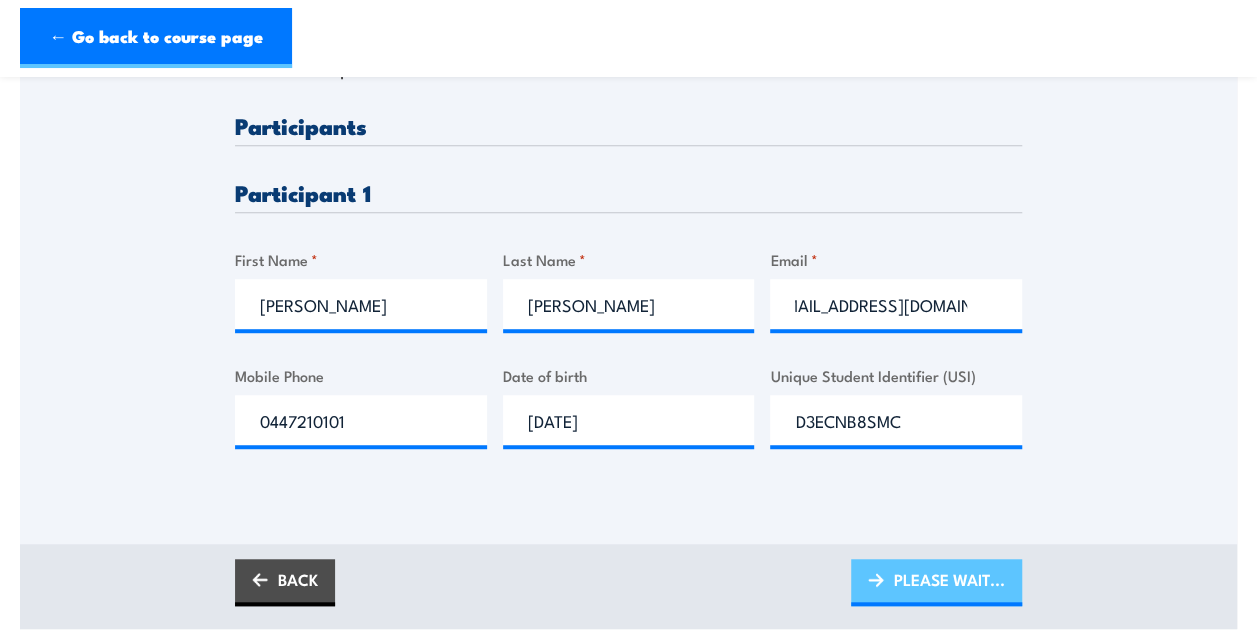 scroll, scrollTop: 0, scrollLeft: 0, axis: both 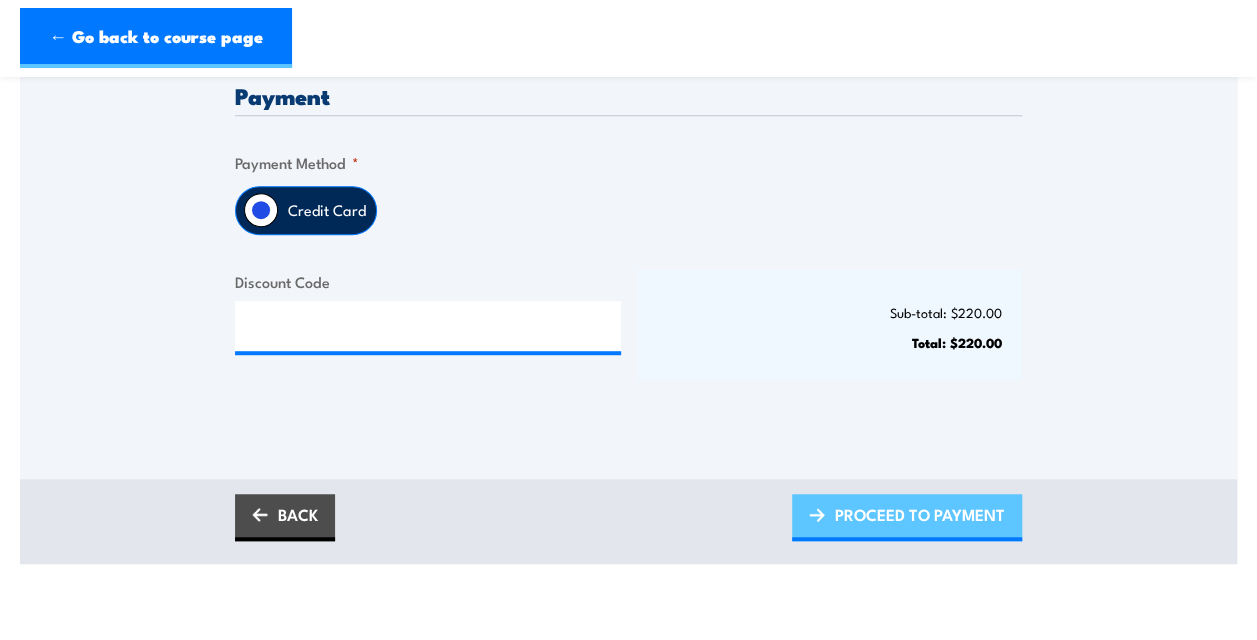 click on "PROCEED TO PAYMENT" at bounding box center [920, 514] 